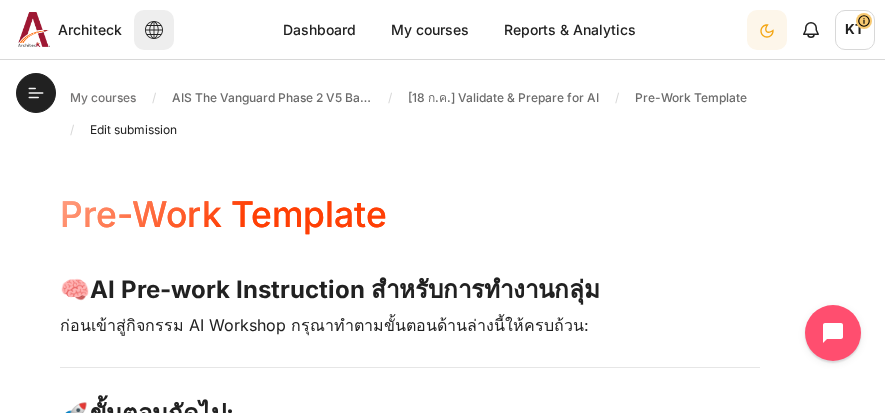 scroll, scrollTop: 0, scrollLeft: 0, axis: both 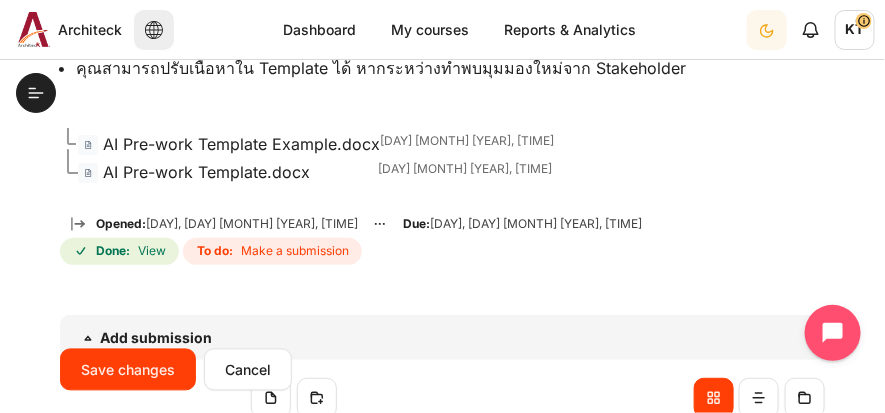 click at bounding box center [538, 524] 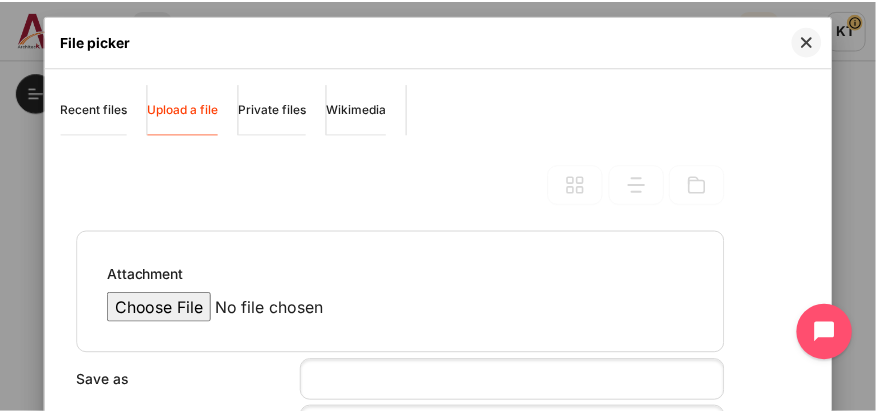 scroll, scrollTop: 150, scrollLeft: 0, axis: vertical 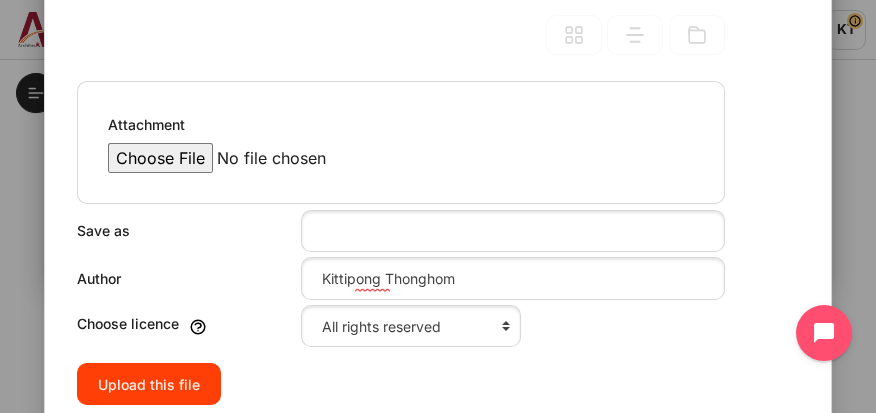 click on "Attachment" at bounding box center [278, 158] 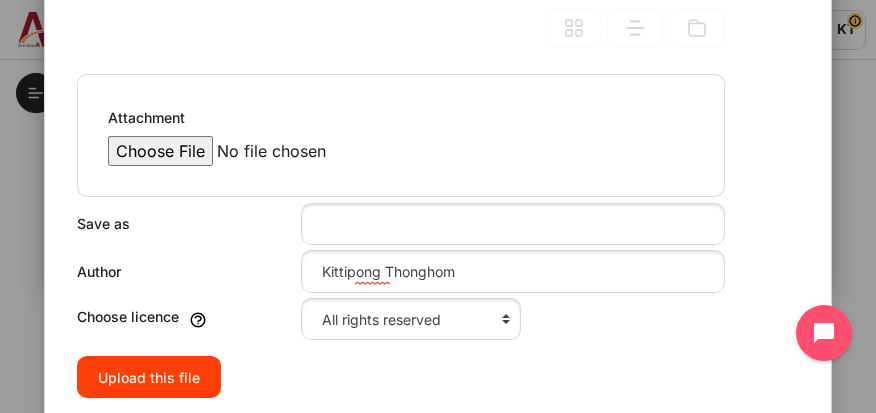 scroll, scrollTop: 170, scrollLeft: 0, axis: vertical 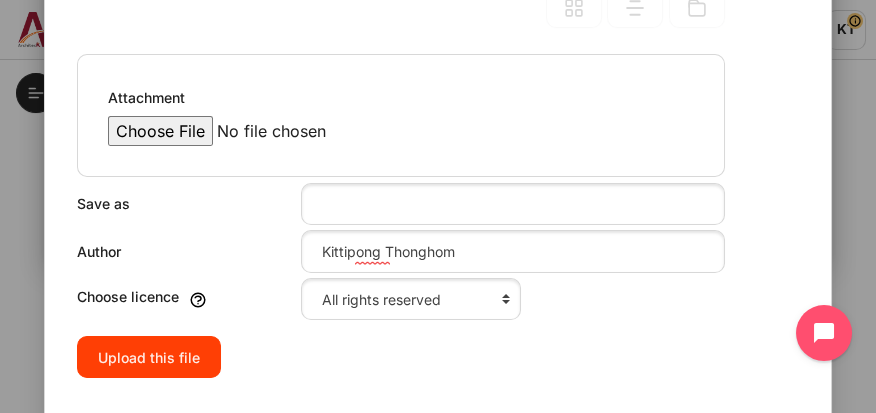 click on "Attachment
Save as
Author
Kittipong Thonghom
Choose licence
All rights reserved
Upload this file" at bounding box center (401, 231) 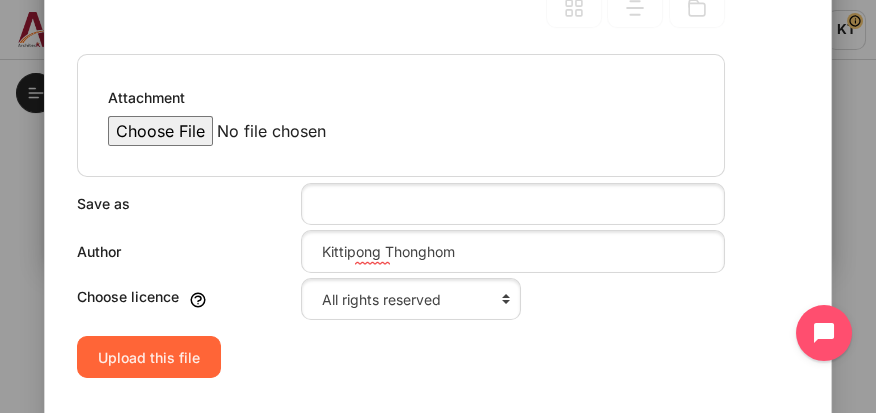 click on "Upload this file" at bounding box center [149, 357] 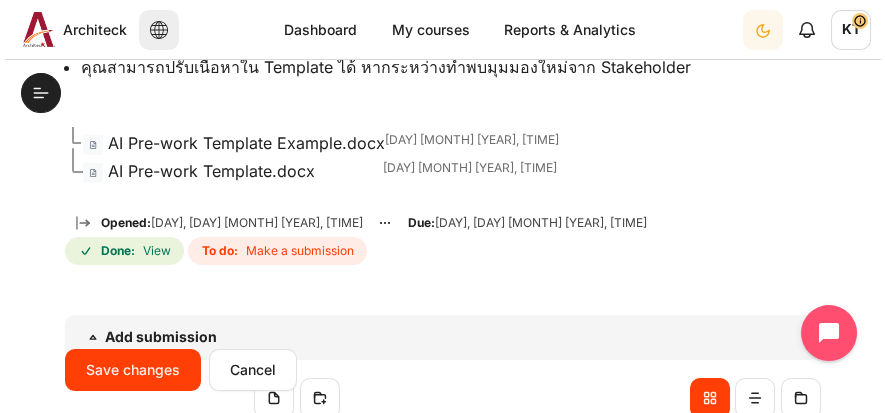 scroll, scrollTop: 0, scrollLeft: 0, axis: both 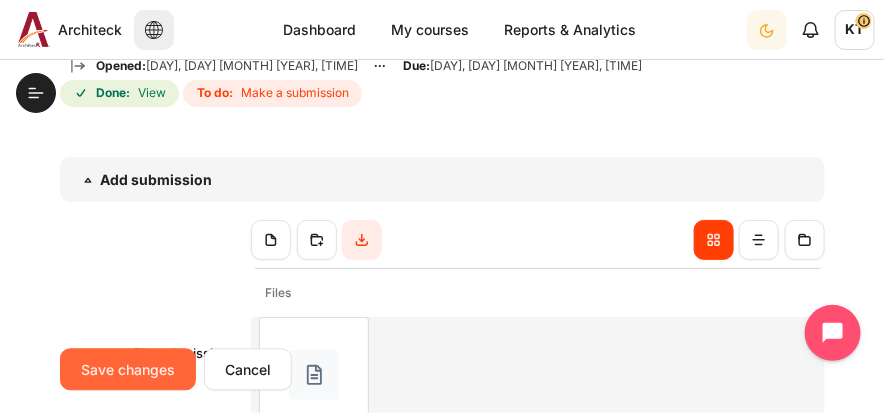 click on "Save changes" at bounding box center [128, 370] 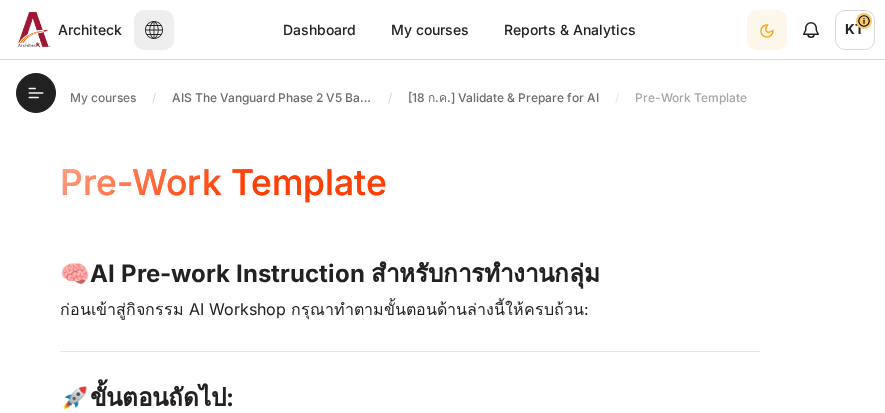 scroll, scrollTop: 0, scrollLeft: 0, axis: both 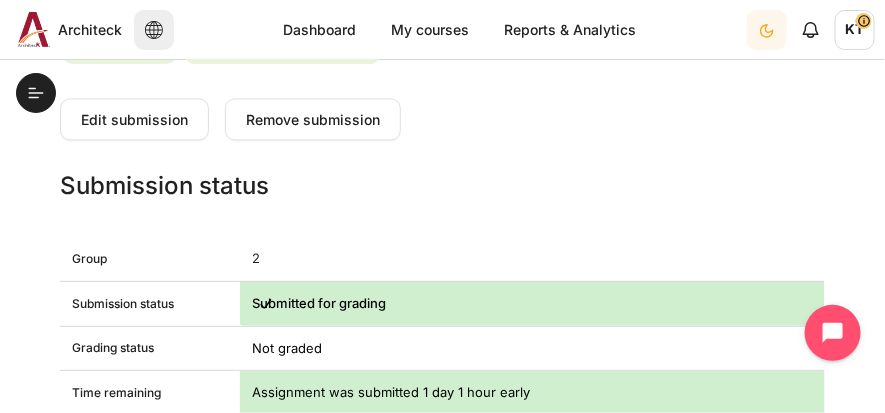 click on "Jump to...
คุณจะเจออะไรบ้างใน Phase 2 นี้
Idea Opportunity Statement Template
Beyond Corporation Case Study
Simulation Summarize Video
SWOT analysis
Check-Up Quiz
Next Step ในการไป Empathy
Prepare for AI Workshop
AI Pre-Read
Check-Up Quiz" at bounding box center [442, 663] 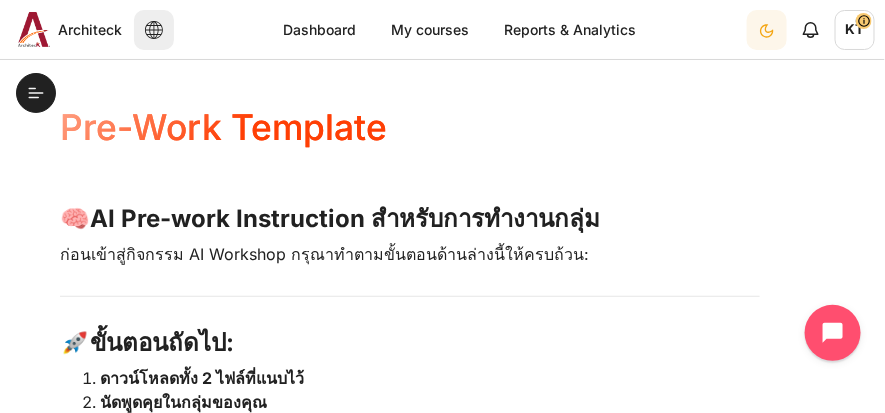 scroll, scrollTop: 0, scrollLeft: 0, axis: both 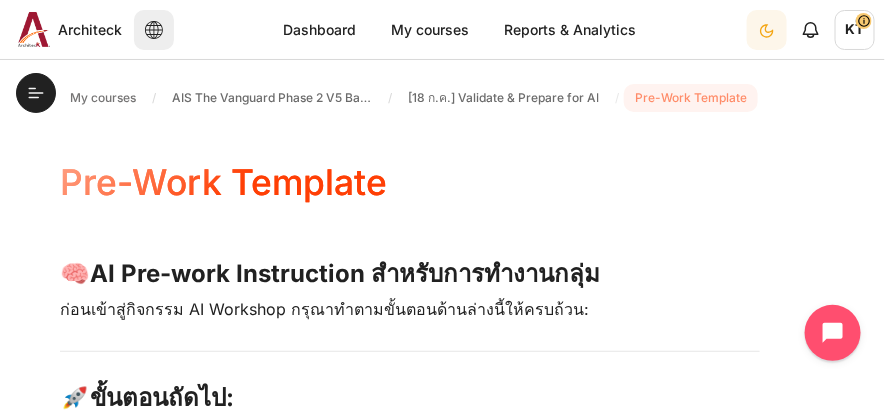 click on "Pre-Work Template" at bounding box center (691, 98) 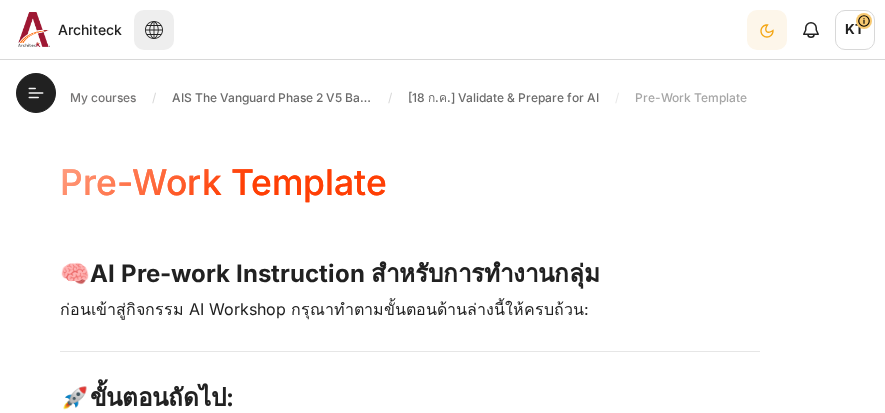 scroll, scrollTop: 0, scrollLeft: 0, axis: both 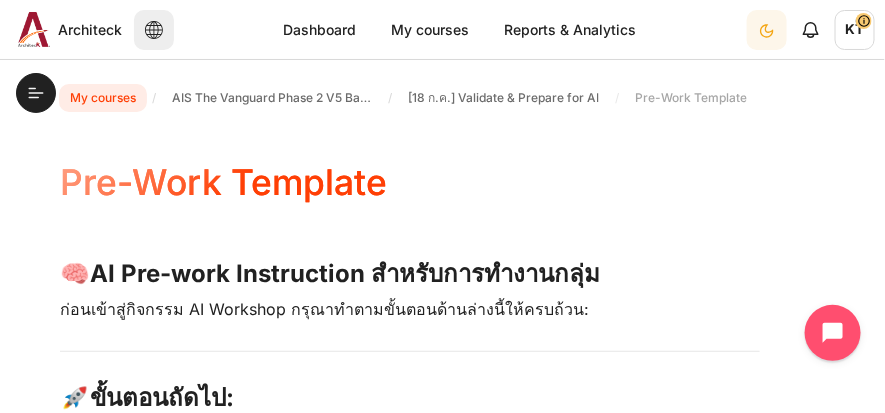 click on "My courses" at bounding box center [103, 98] 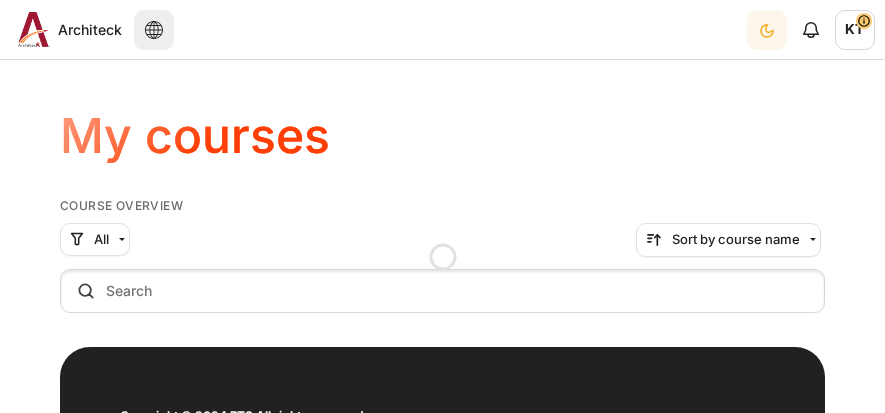 scroll, scrollTop: 0, scrollLeft: 0, axis: both 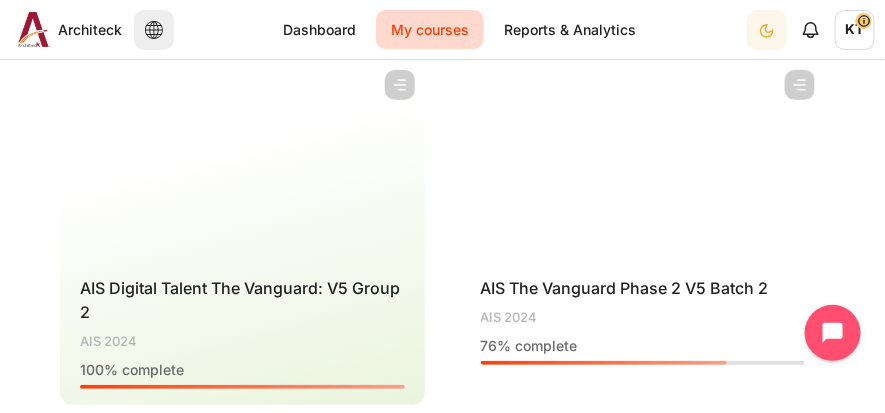 click on "Course is starred
Actions for course AIS The Vanguard Phase 2 V5 Batch 2
Star this course
Star for AIS The Vanguard Phase 2 V5 Batch 2
Unstar this course
Remove star for AIS The Vanguard Phase 2 V5 Batch 2
76" at bounding box center [643, 221] 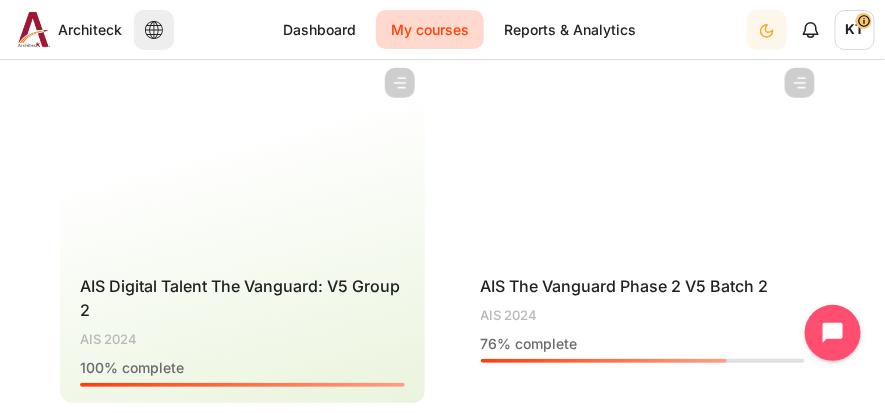 scroll, scrollTop: 273, scrollLeft: 0, axis: vertical 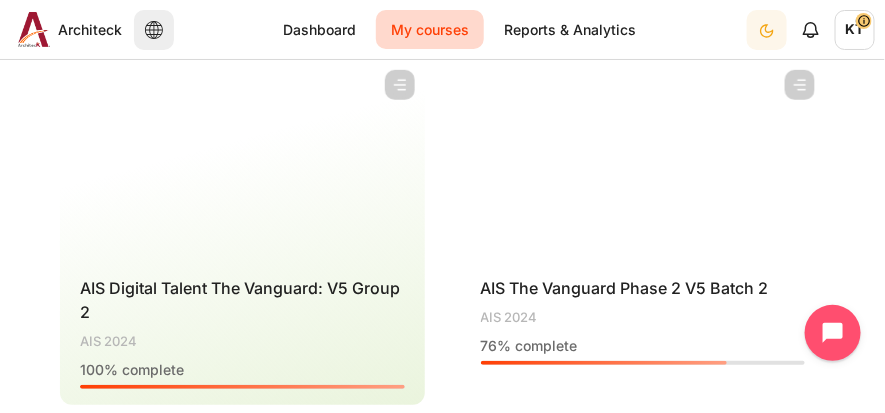 click at bounding box center [643, 160] 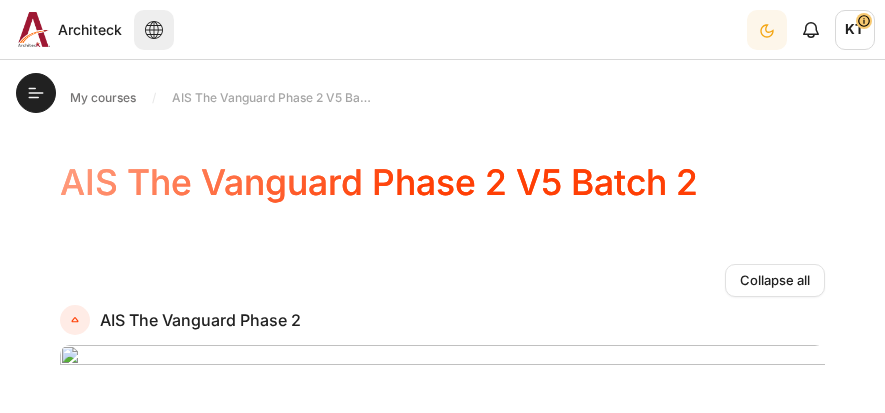 scroll, scrollTop: 0, scrollLeft: 0, axis: both 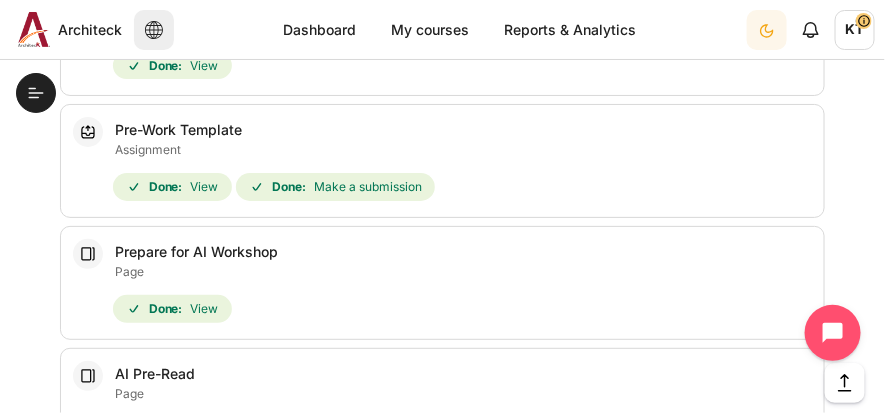 click on "Check-Up Quiz" at bounding box center [165, 490] 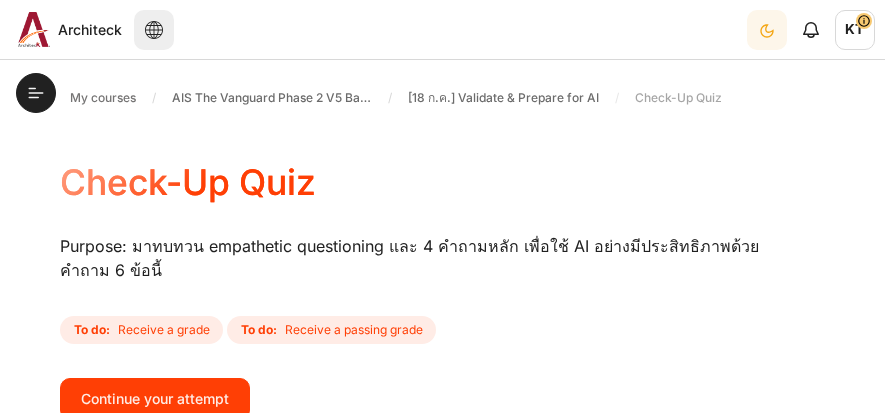 scroll, scrollTop: 0, scrollLeft: 0, axis: both 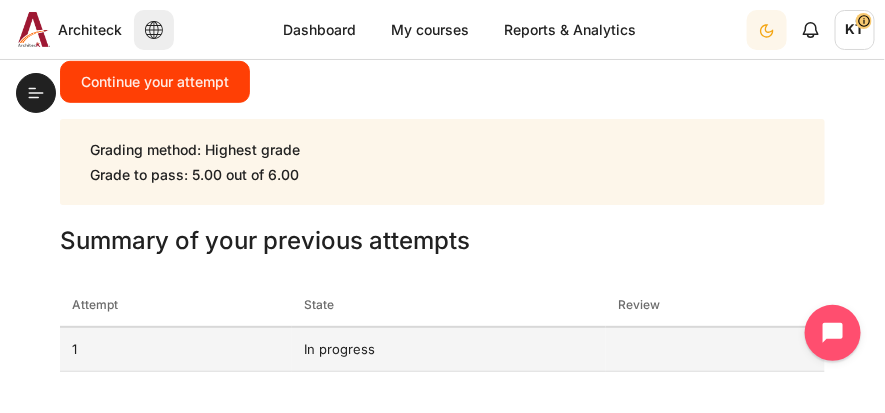 click on "In progress" at bounding box center (449, 349) 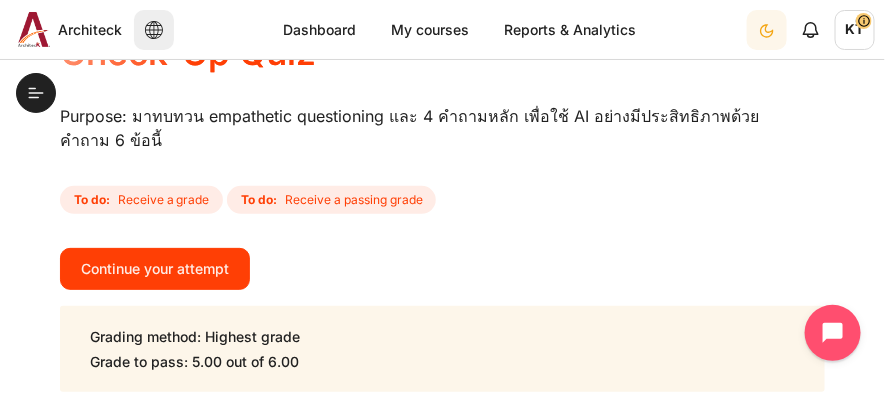 scroll, scrollTop: 121, scrollLeft: 0, axis: vertical 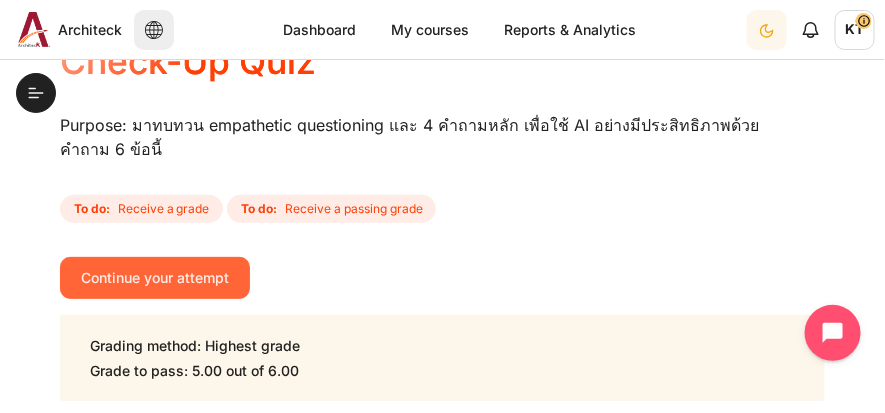 click on "Continue your attempt" at bounding box center (155, 278) 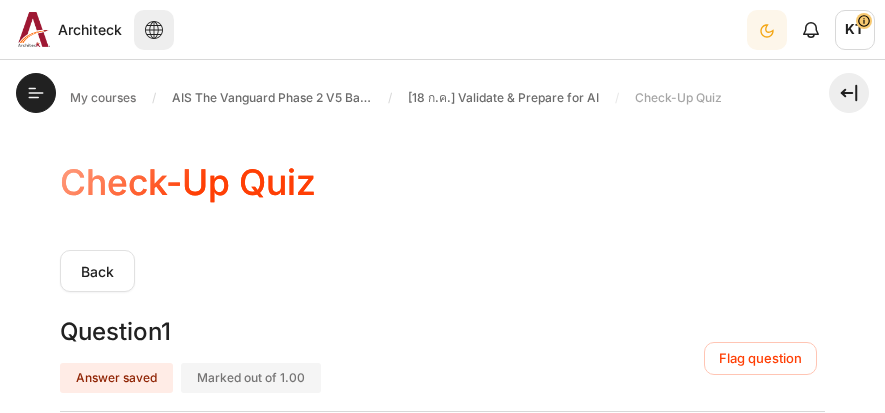 scroll, scrollTop: 0, scrollLeft: 0, axis: both 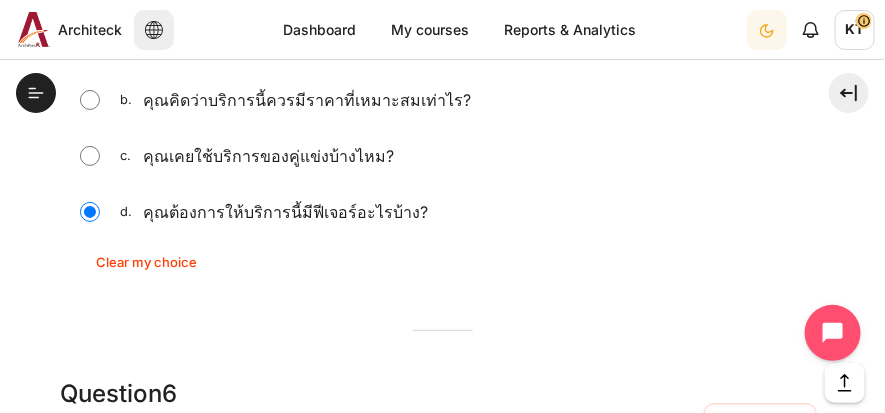 click on "Finish attempt ..." at bounding box center (748, 778) 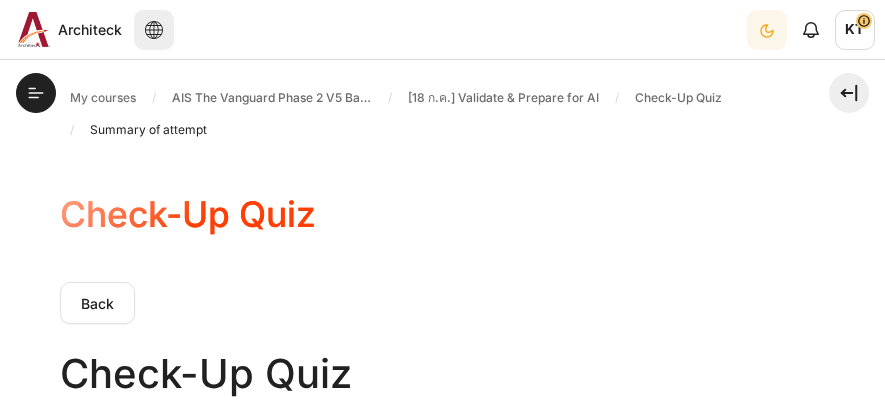 scroll, scrollTop: 0, scrollLeft: 0, axis: both 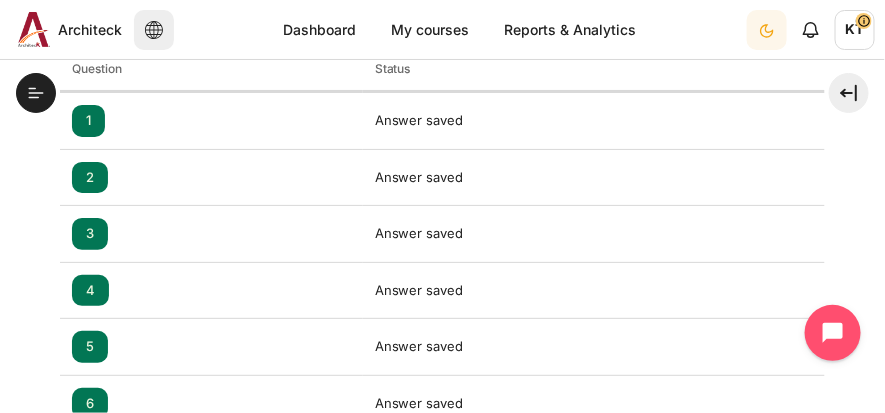 click on "Submit all and finish" at bounding box center [149, 560] 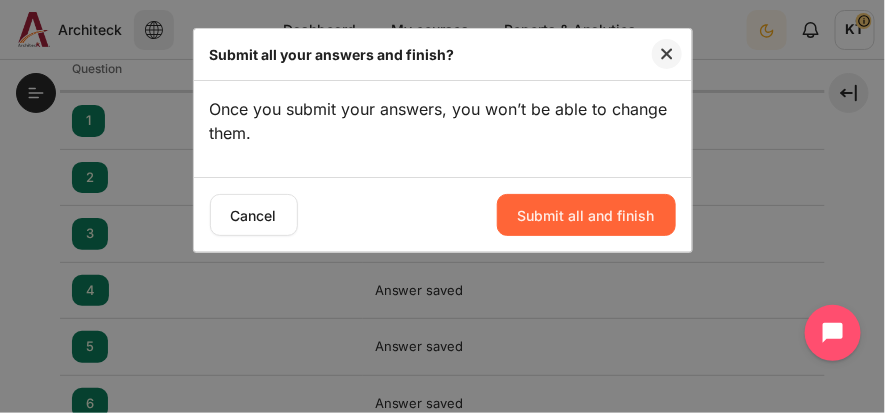 click on "Submit all and finish" at bounding box center [586, 215] 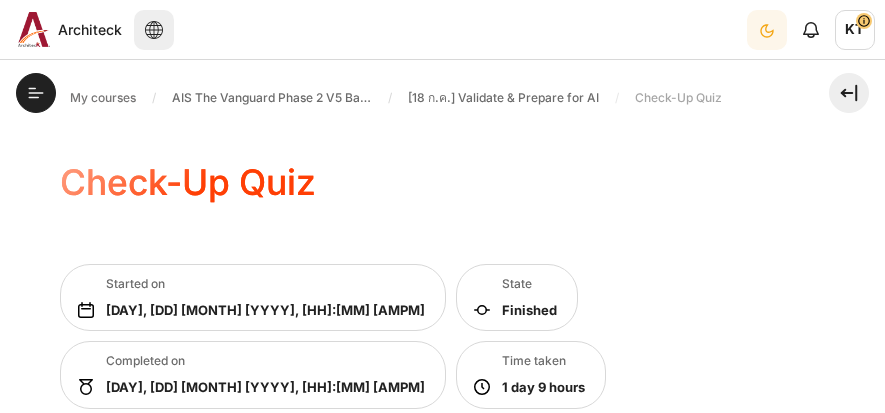 scroll, scrollTop: 0, scrollLeft: 0, axis: both 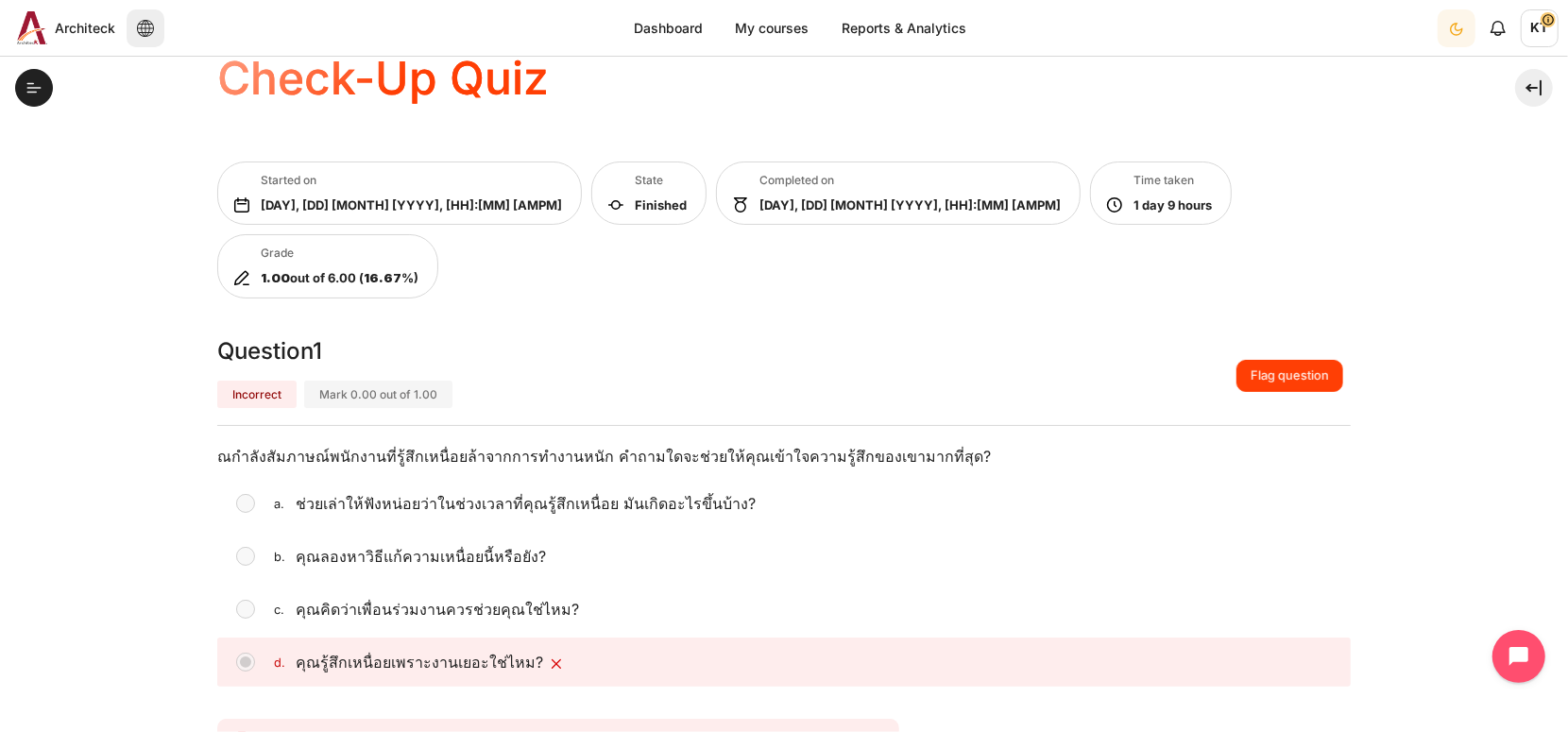 click on "Flag question" at bounding box center (1289, 376) 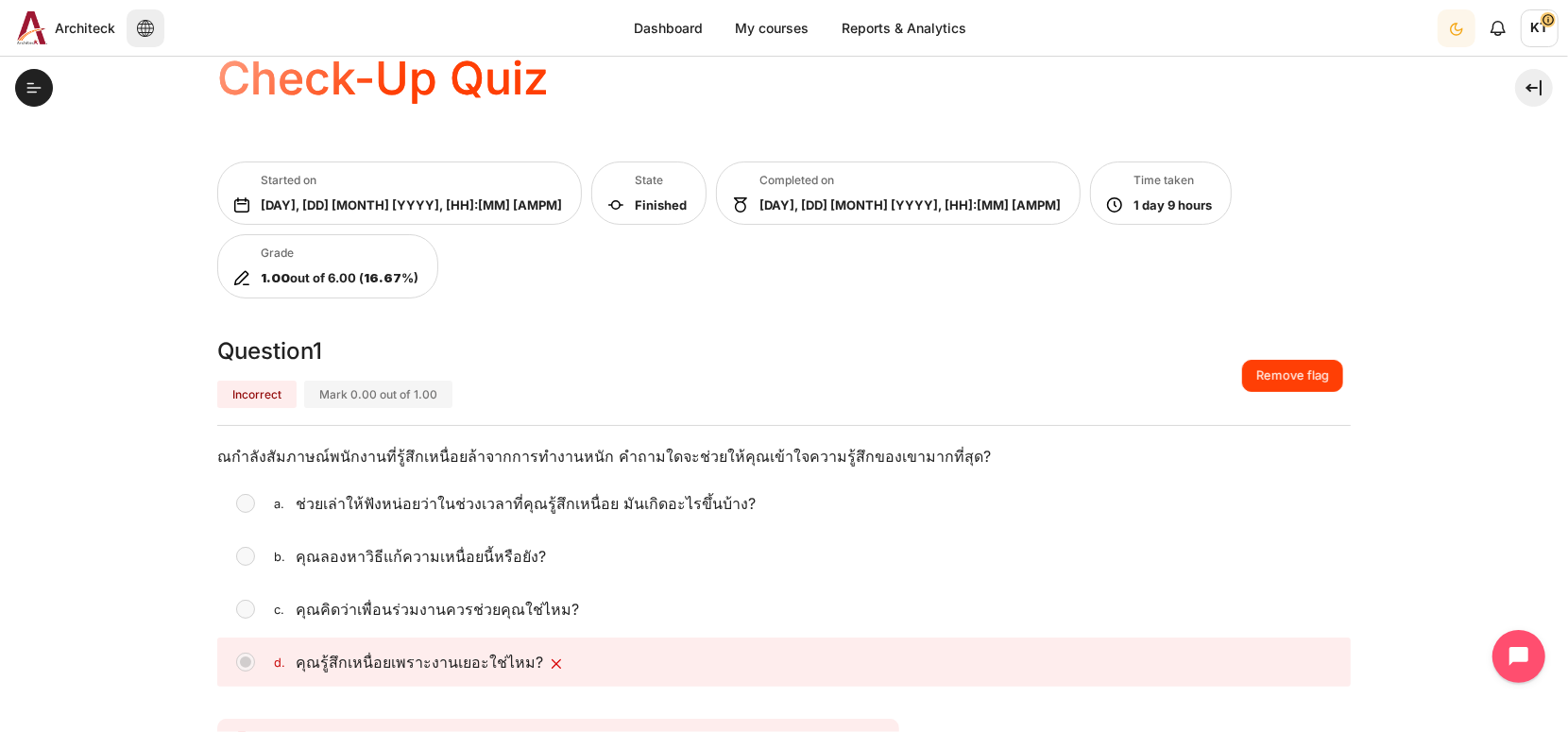 click on "Remove flag" at bounding box center (1292, 376) 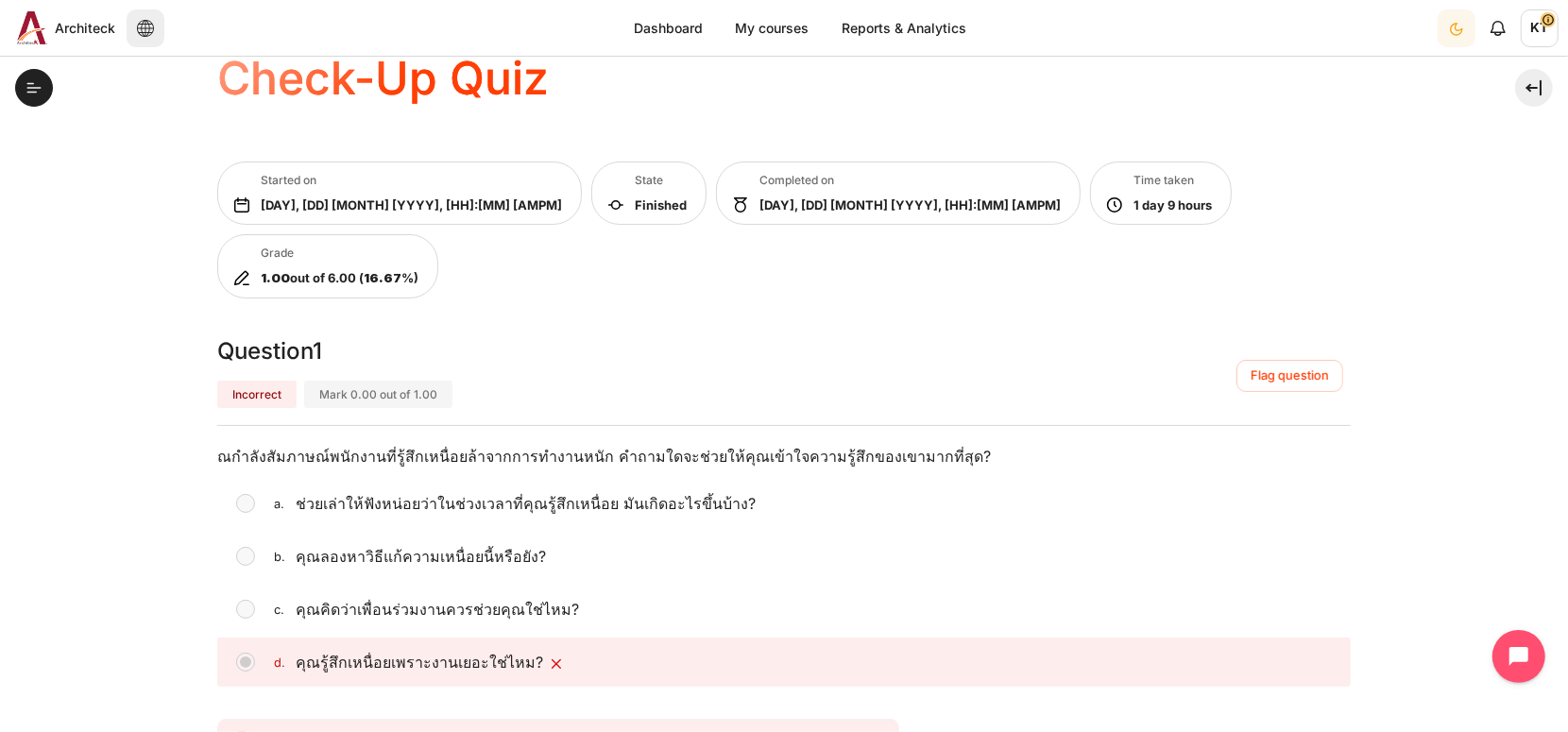 click on "a." at bounding box center [282, 503] 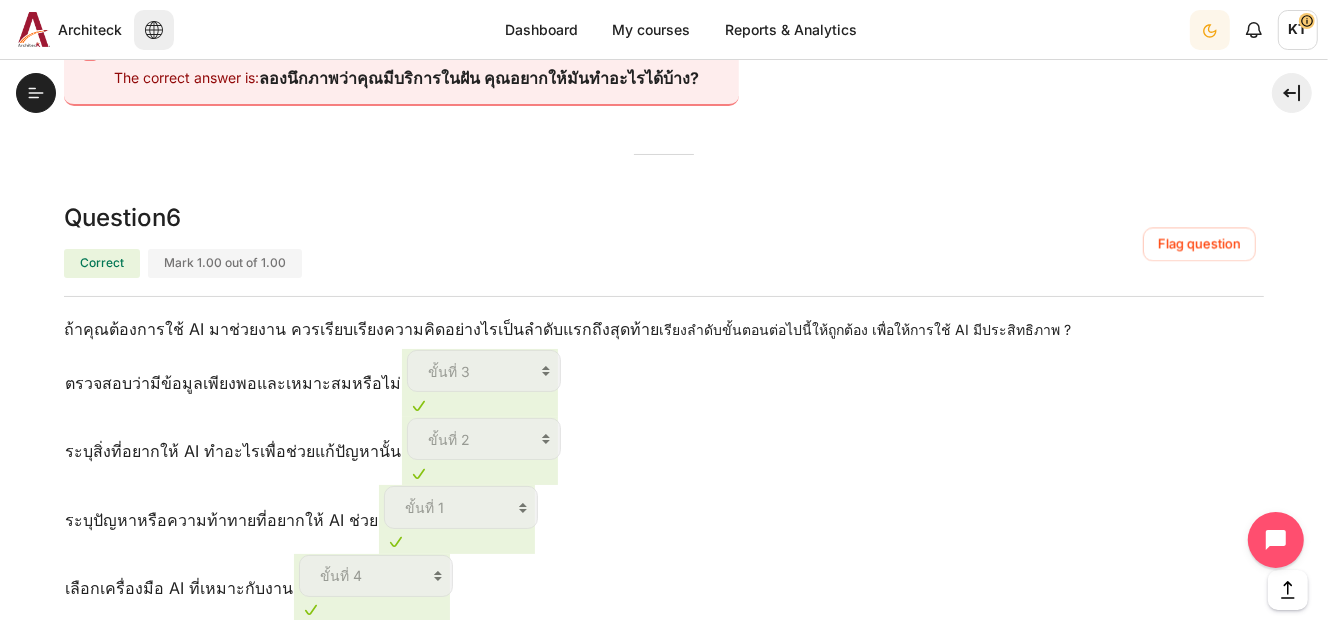 scroll, scrollTop: 3145, scrollLeft: 0, axis: vertical 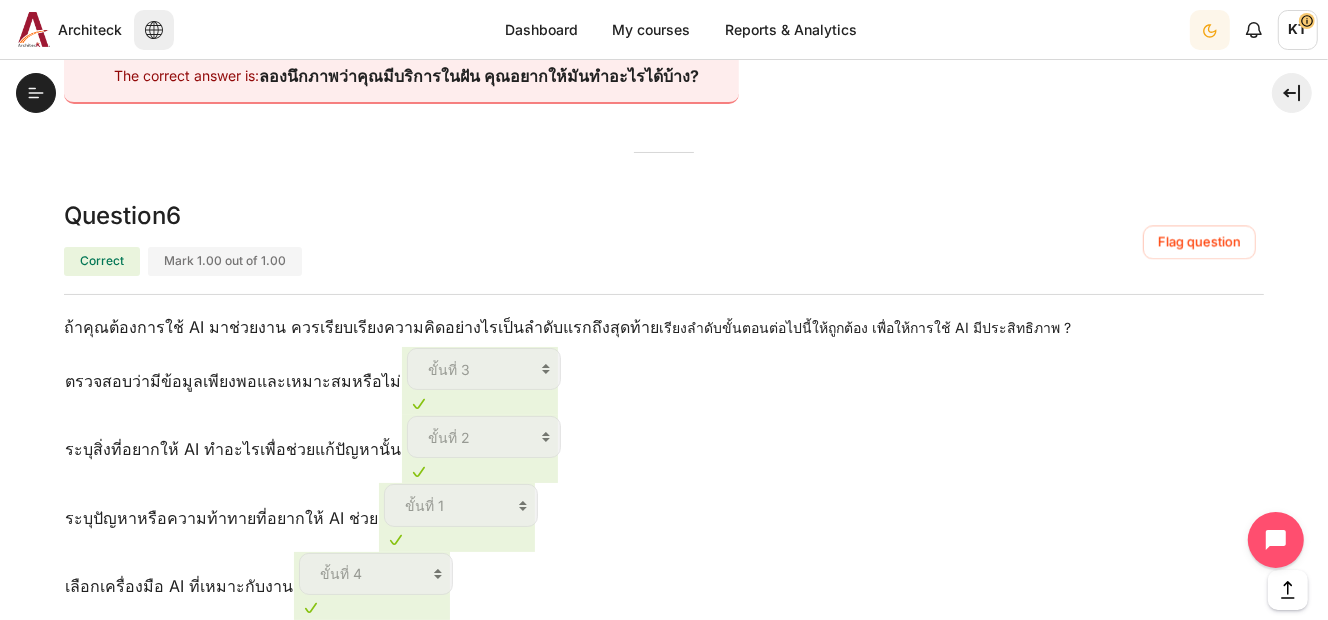 click on "Finish review" at bounding box center [1198, 802] 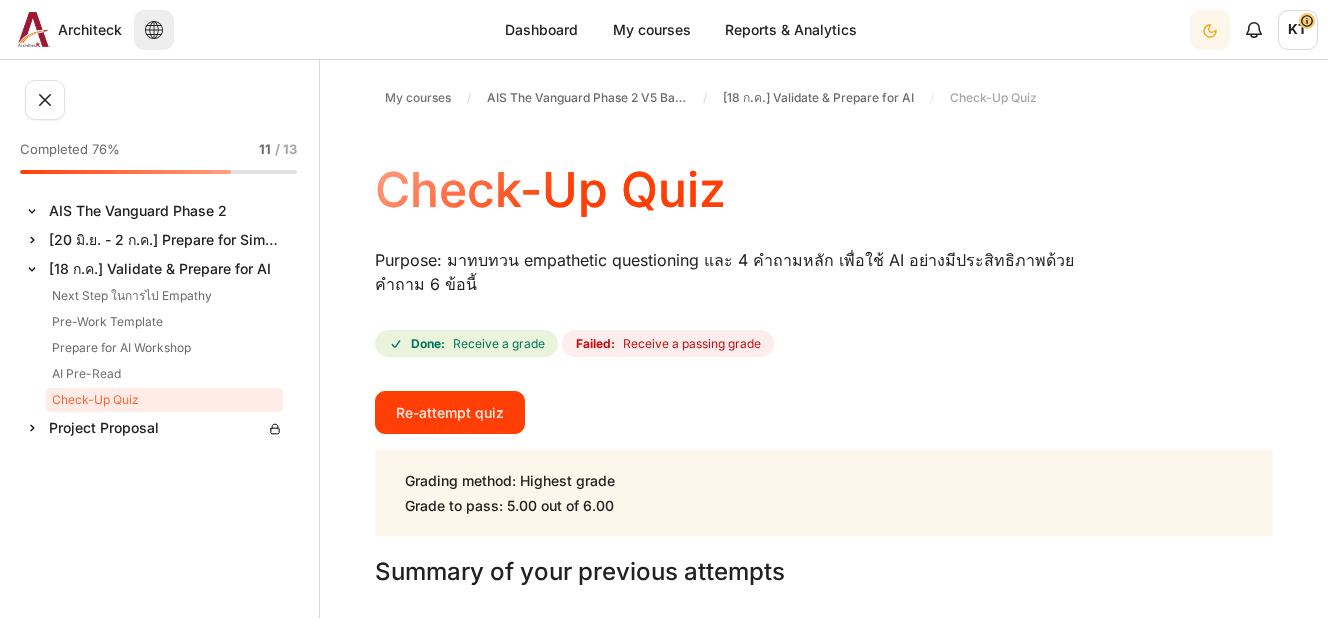 scroll, scrollTop: 0, scrollLeft: 0, axis: both 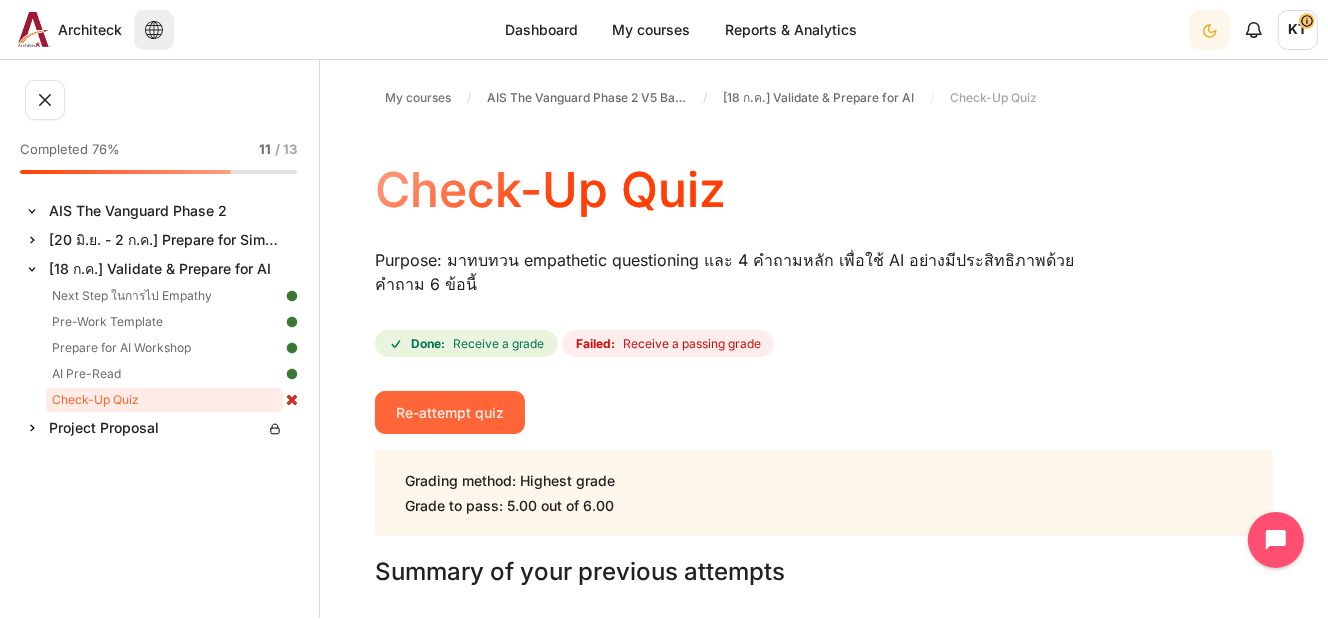 click on "Re-attempt quiz" at bounding box center [450, 412] 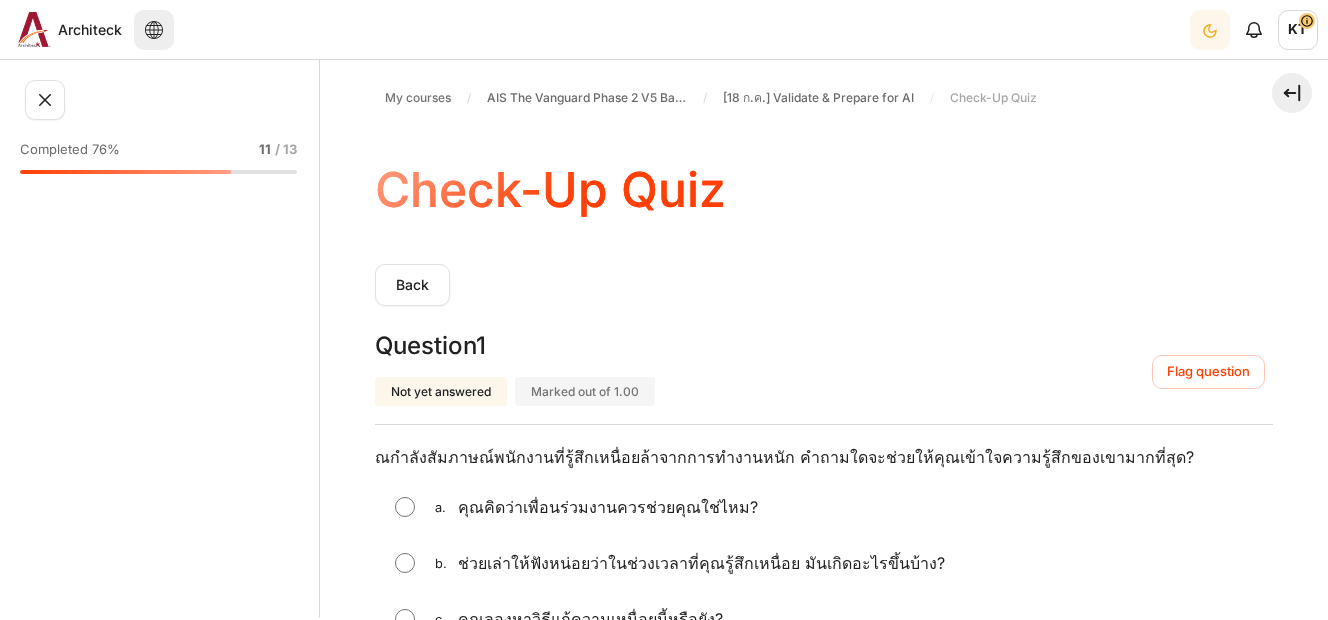 scroll, scrollTop: 0, scrollLeft: 0, axis: both 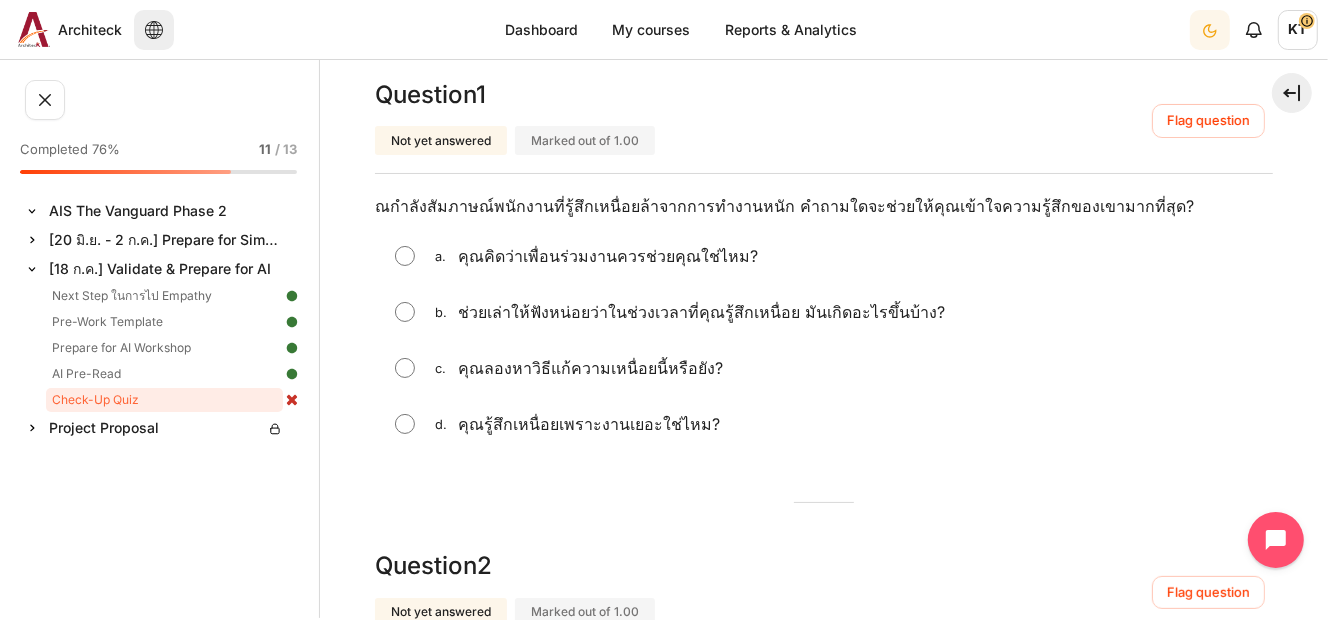 click at bounding box center (405, 312) 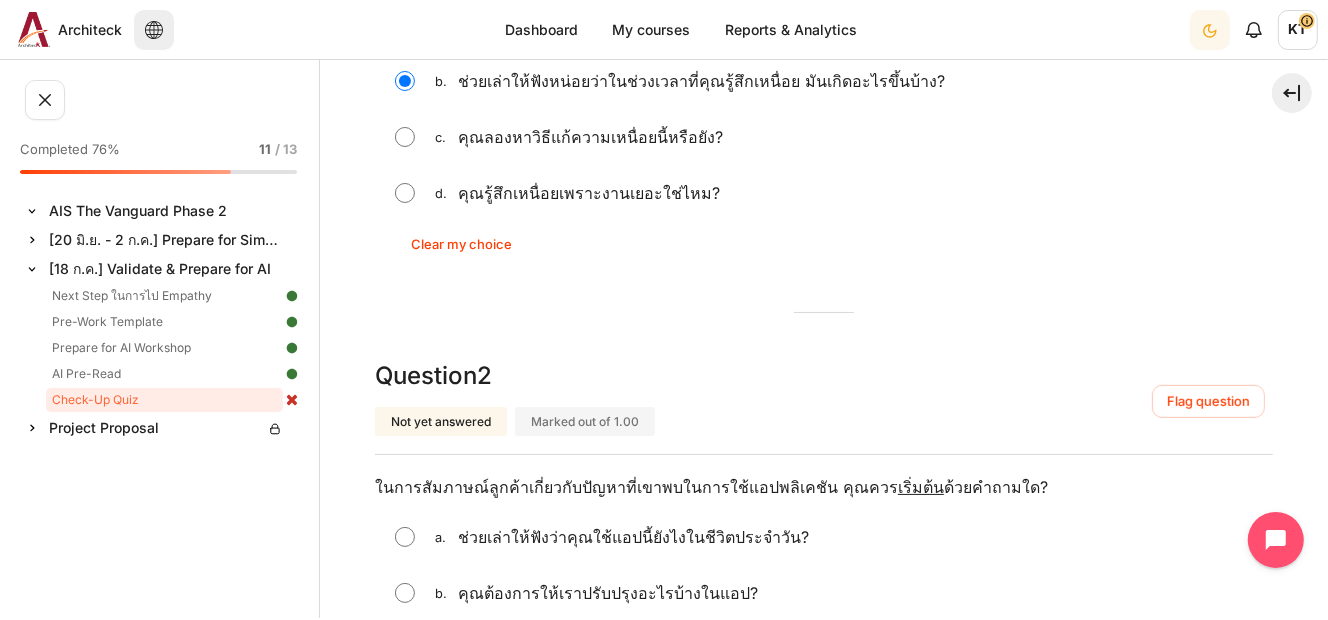 scroll, scrollTop: 503, scrollLeft: 0, axis: vertical 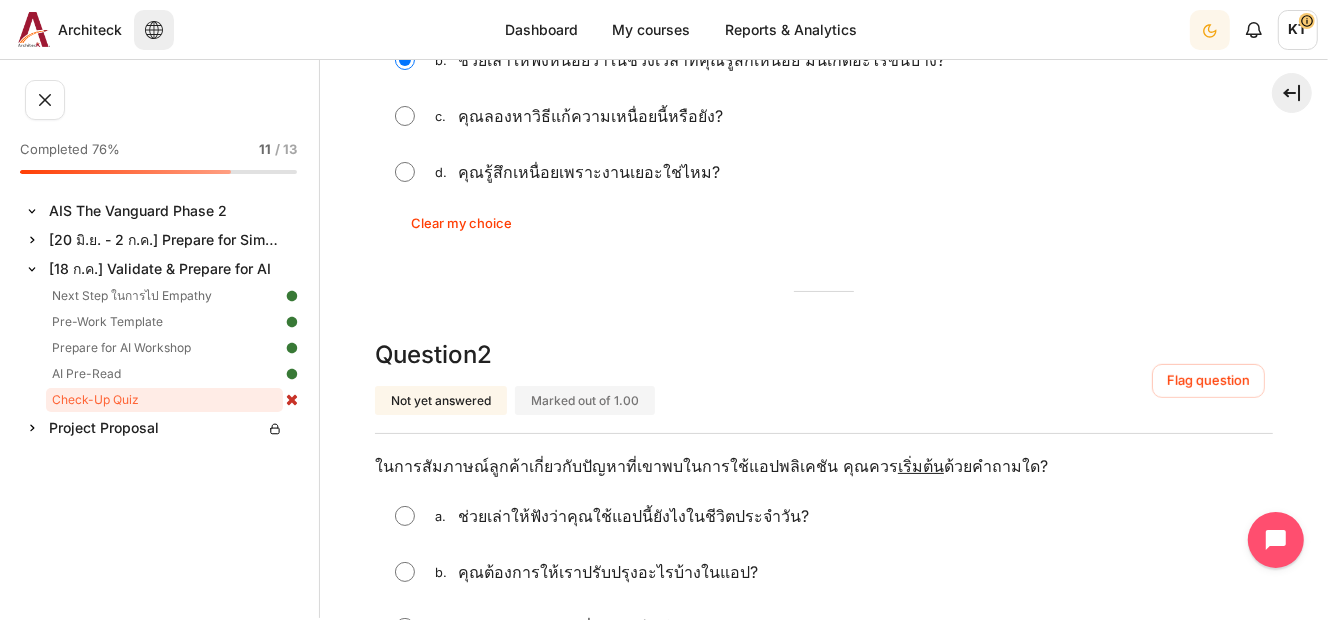 click at bounding box center [405, 516] 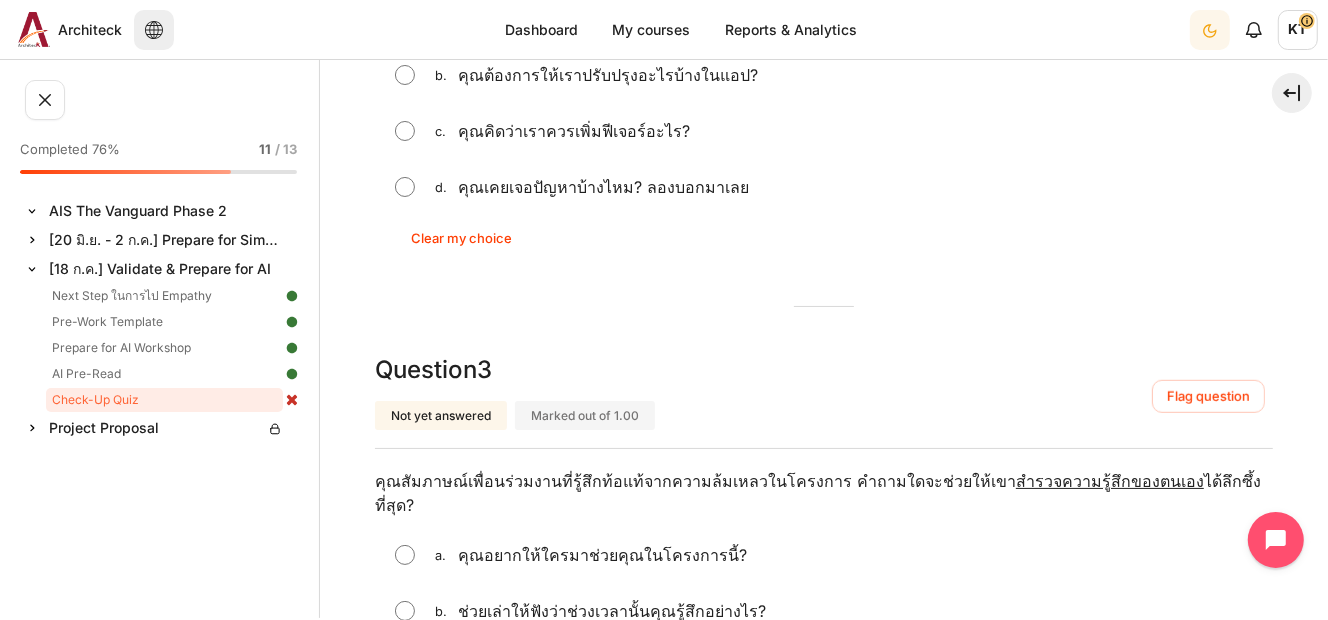 scroll, scrollTop: 1007, scrollLeft: 0, axis: vertical 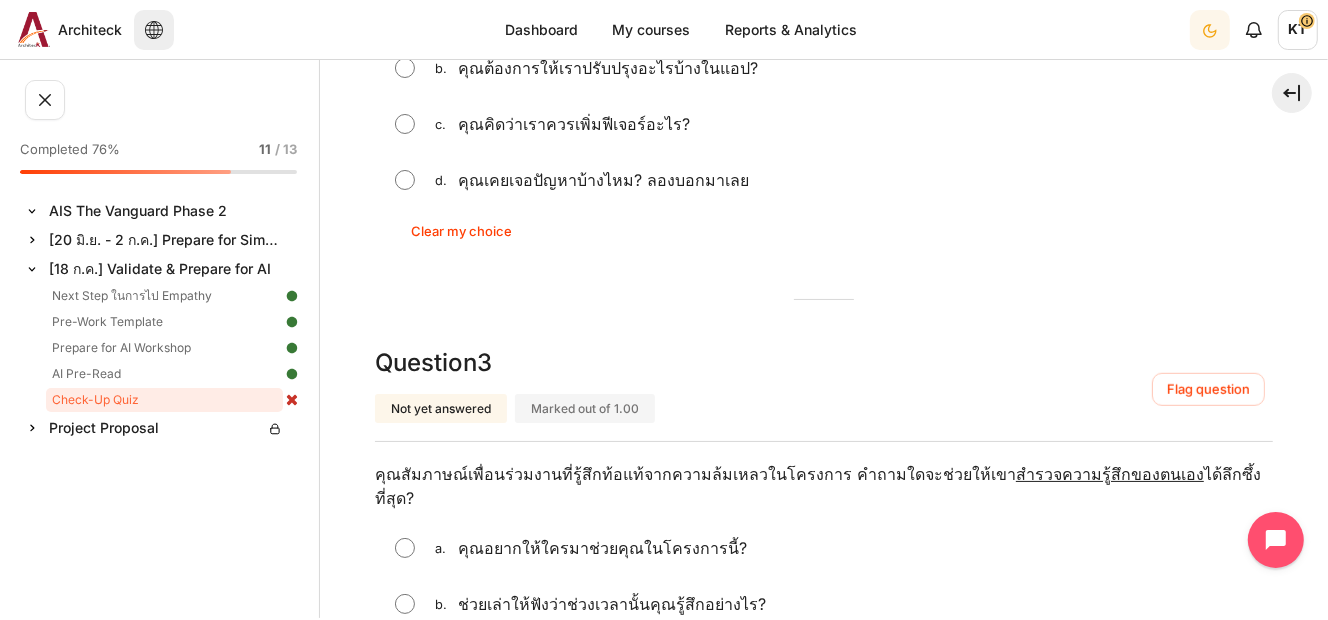 click at bounding box center [405, 548] 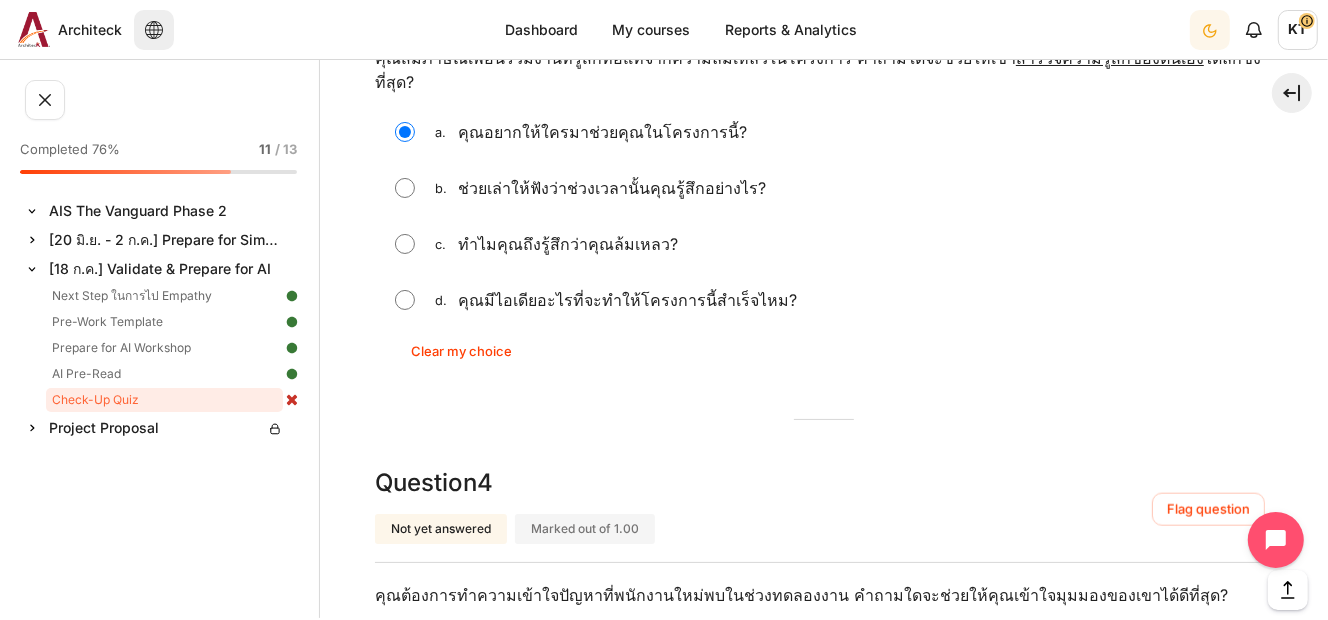 scroll, scrollTop: 1427, scrollLeft: 0, axis: vertical 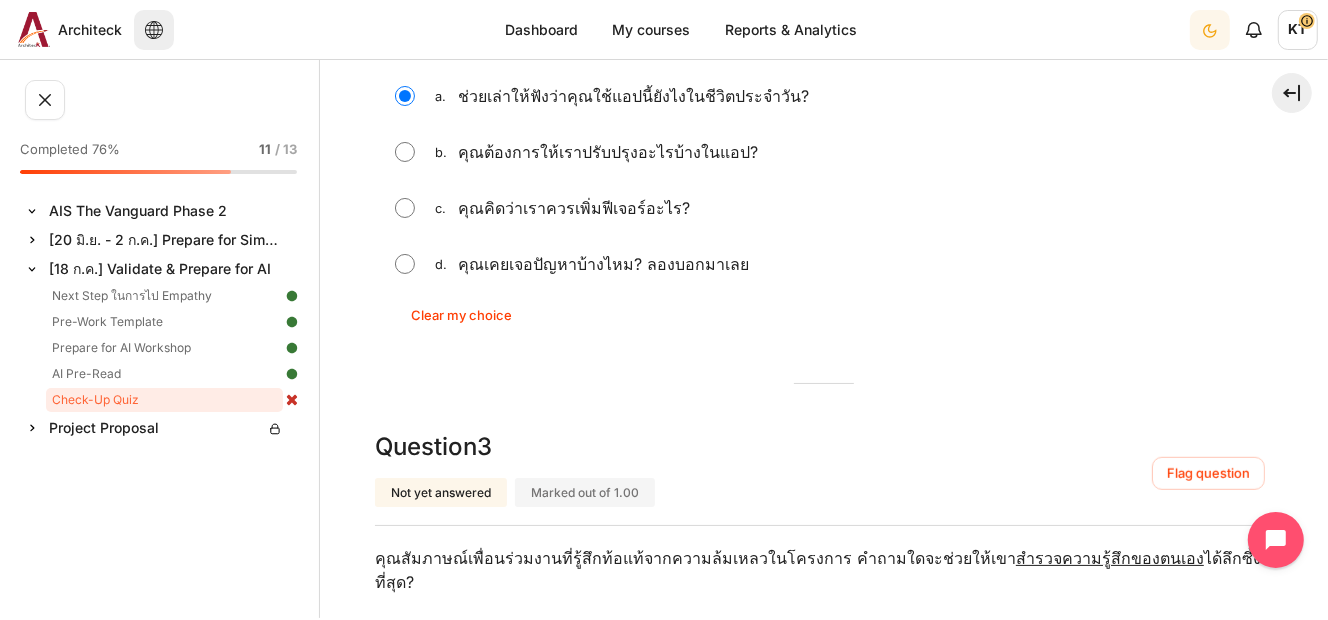 click on "ช่วยเล่าให้ฟังว่าช่วงเวลานั้นคุณรู้สึกอย่างไร?" at bounding box center [612, 688] 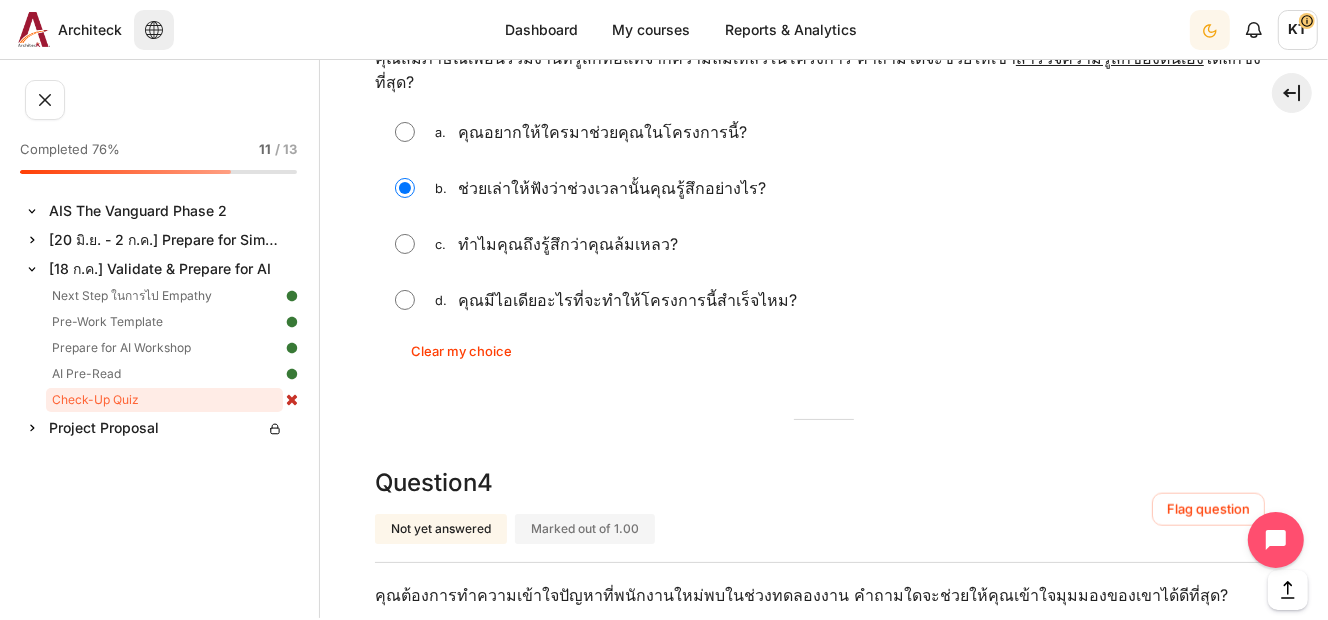 scroll, scrollTop: 1427, scrollLeft: 0, axis: vertical 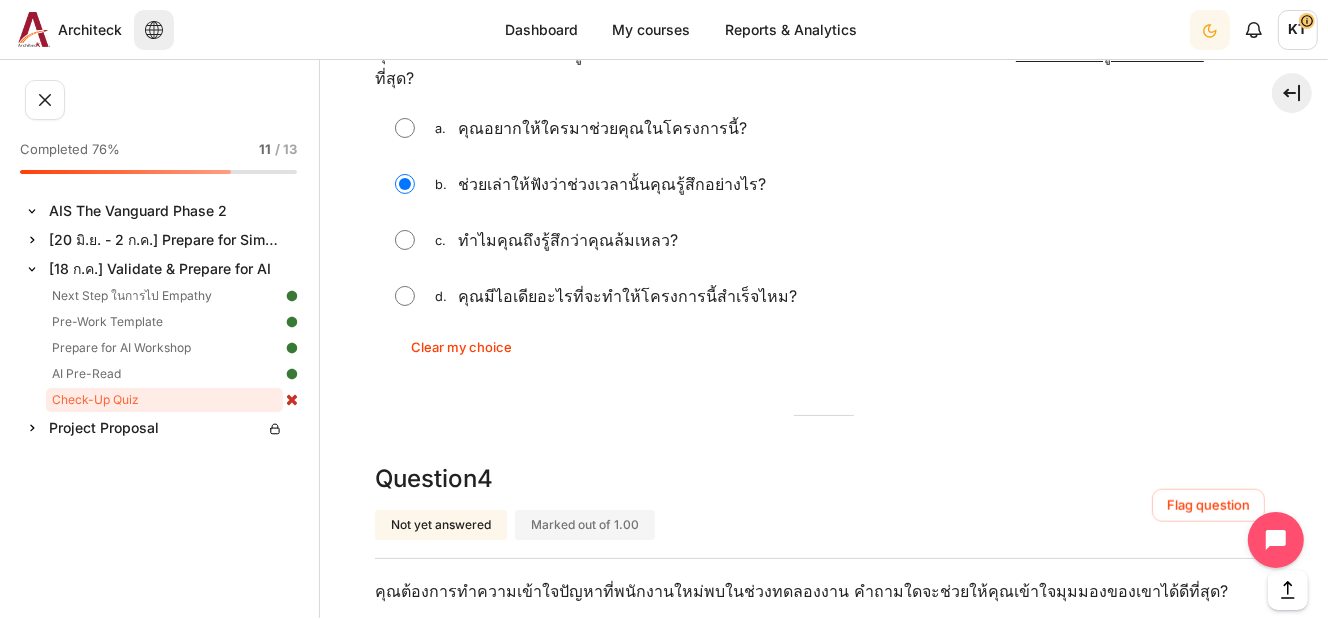 click on "คุณเคยขอความช่วยเหลือจากใครหรือยัง?" at bounding box center (602, 753) 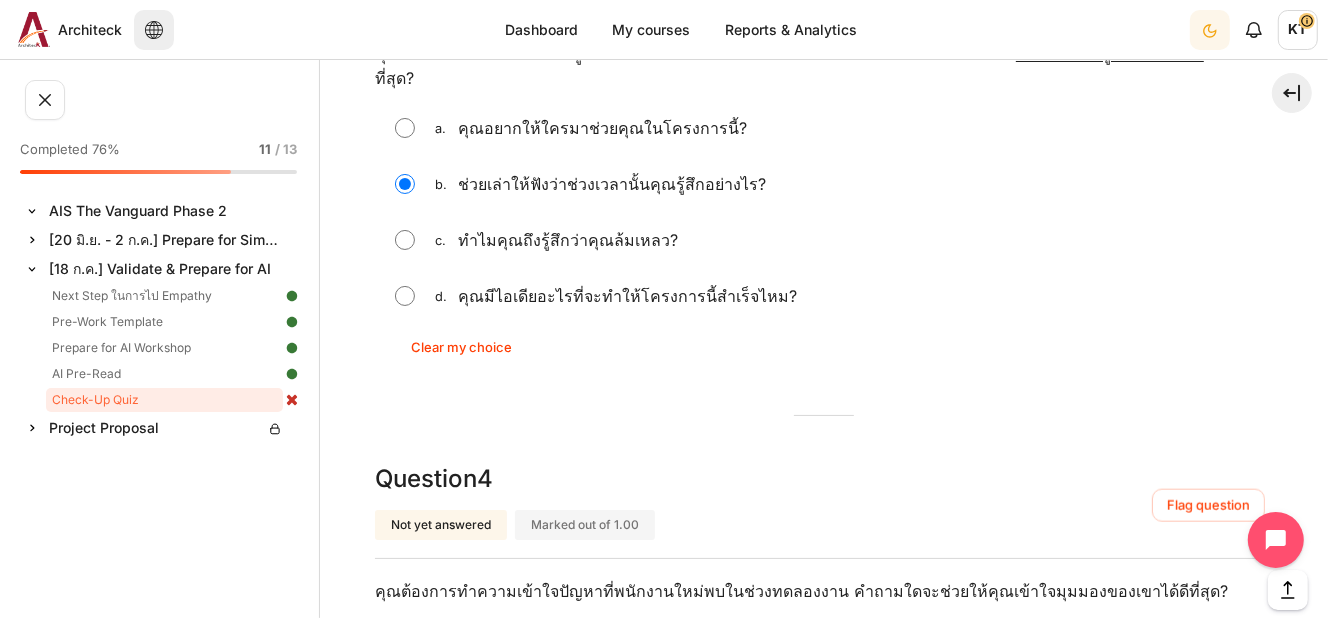 click at bounding box center (405, 809) 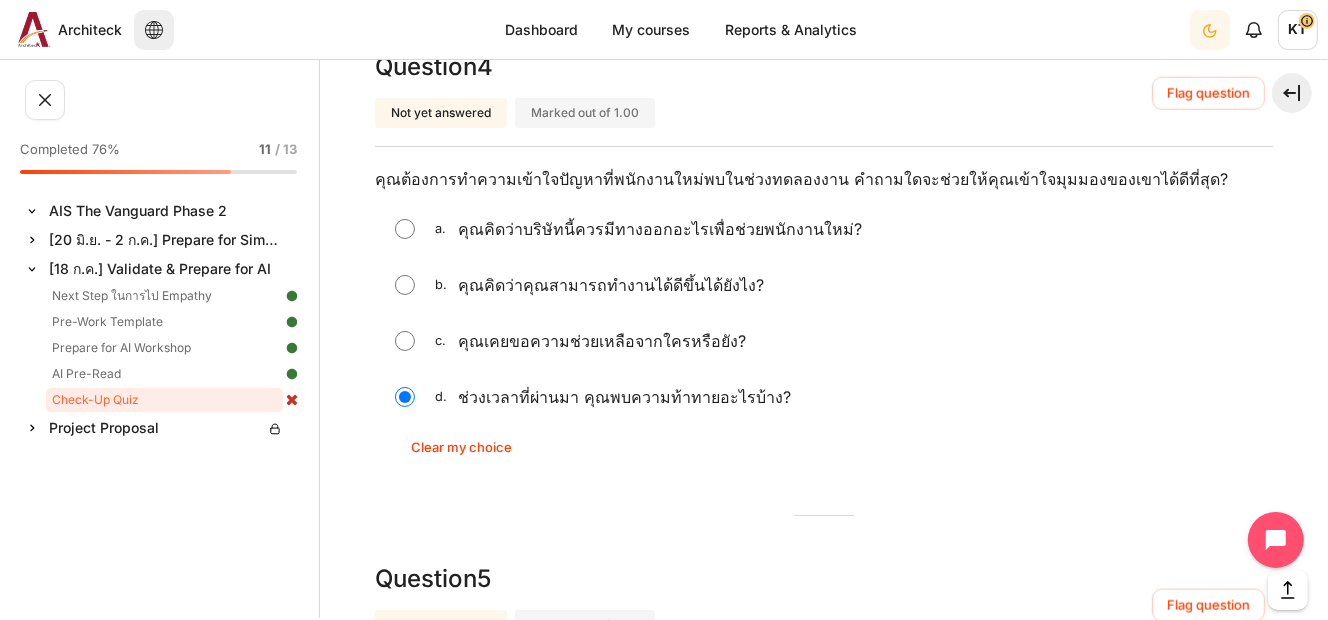 scroll, scrollTop: 1846, scrollLeft: 0, axis: vertical 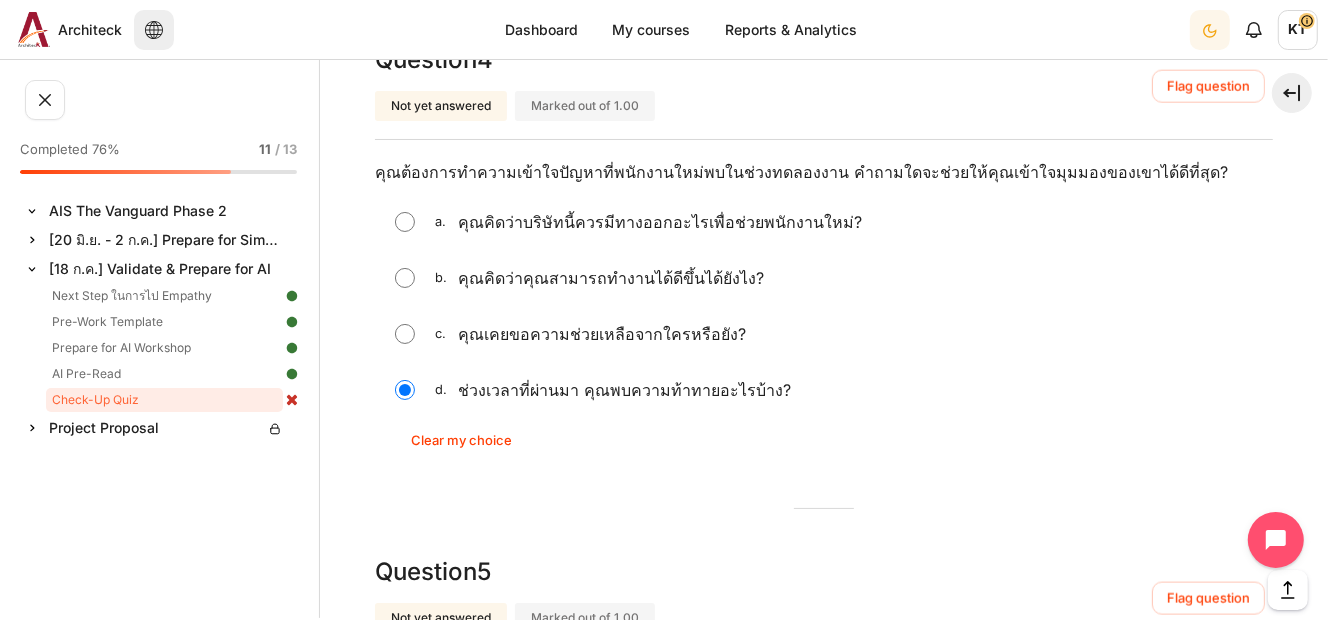 click at bounding box center [405, 734] 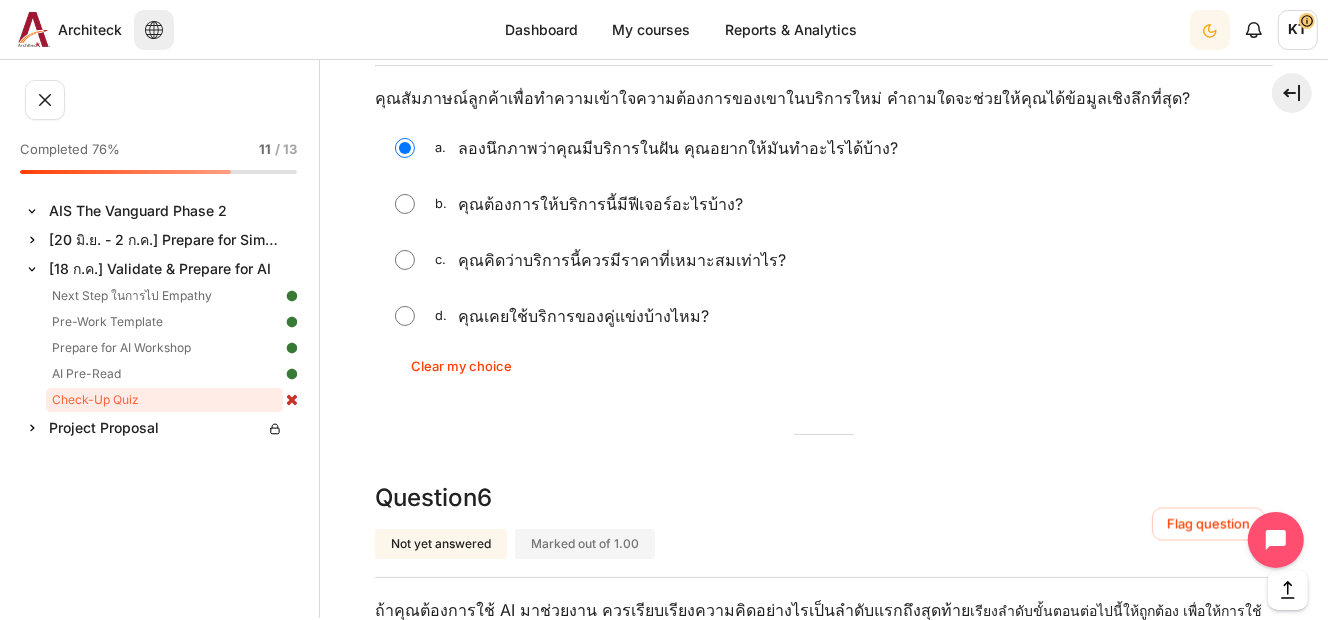 scroll, scrollTop: 2433, scrollLeft: 0, axis: vertical 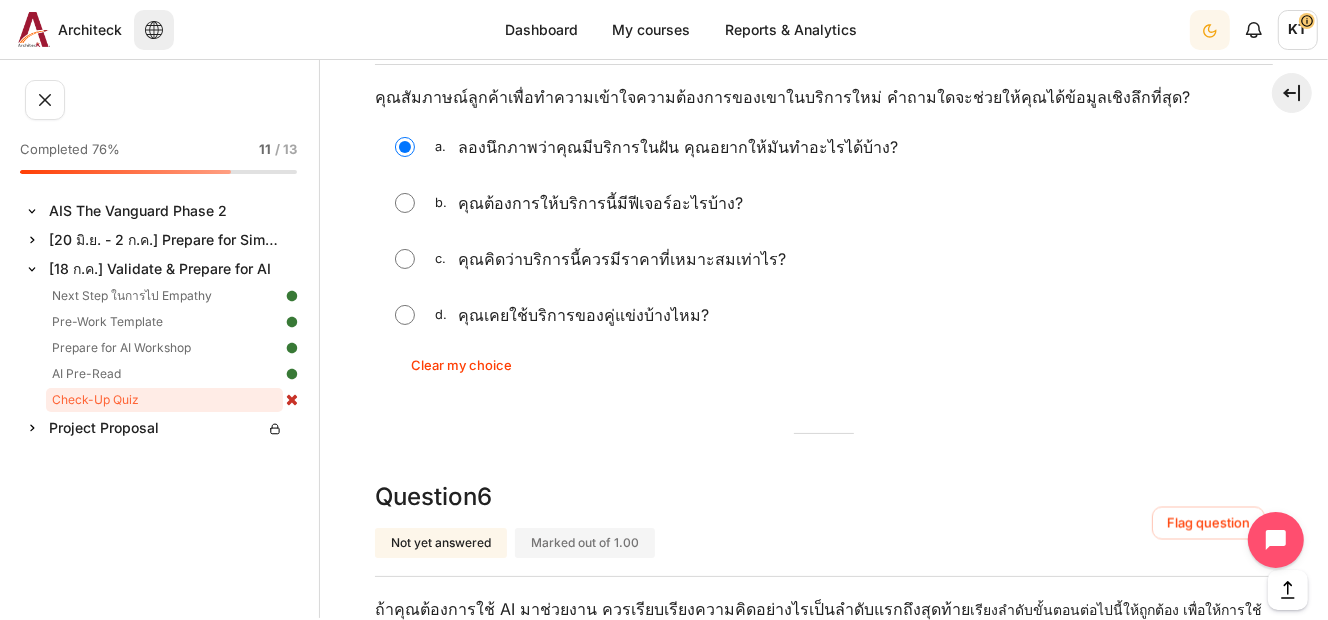 click on "Choose... ขั้นที่ 2 ขั้นที่ 1 ขั้นที่ 3 ขั้นที่ 4" at bounding box center (779, 763) 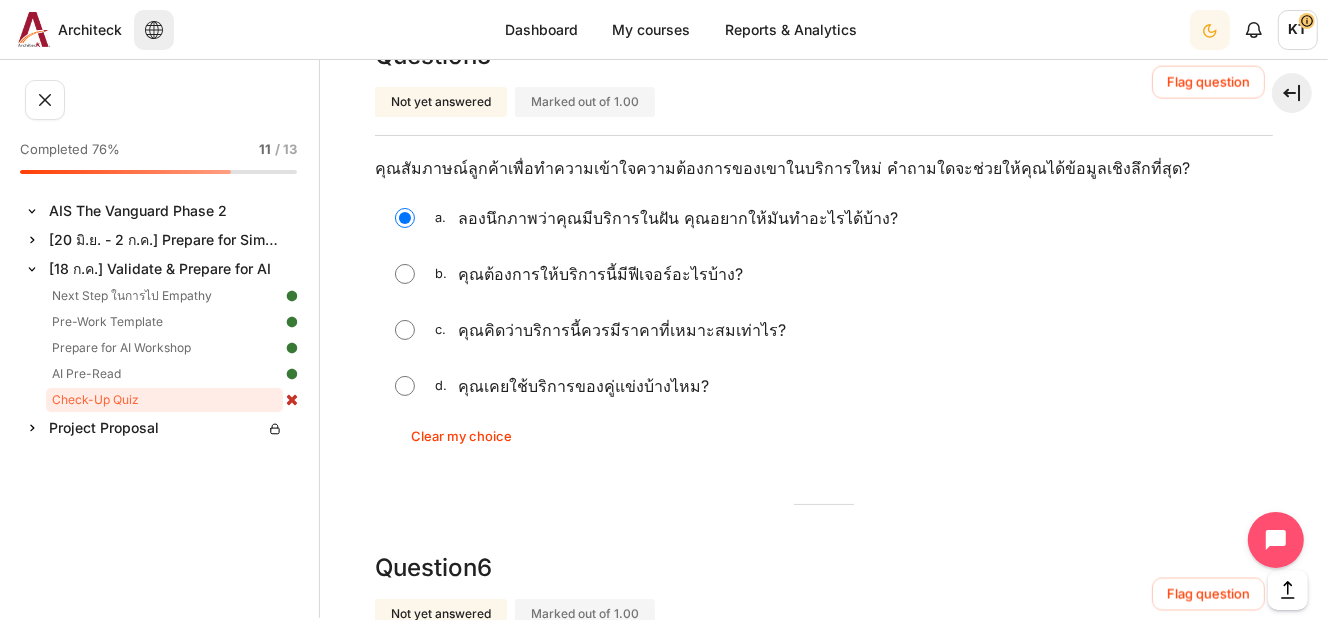 scroll, scrollTop: 2356, scrollLeft: 0, axis: vertical 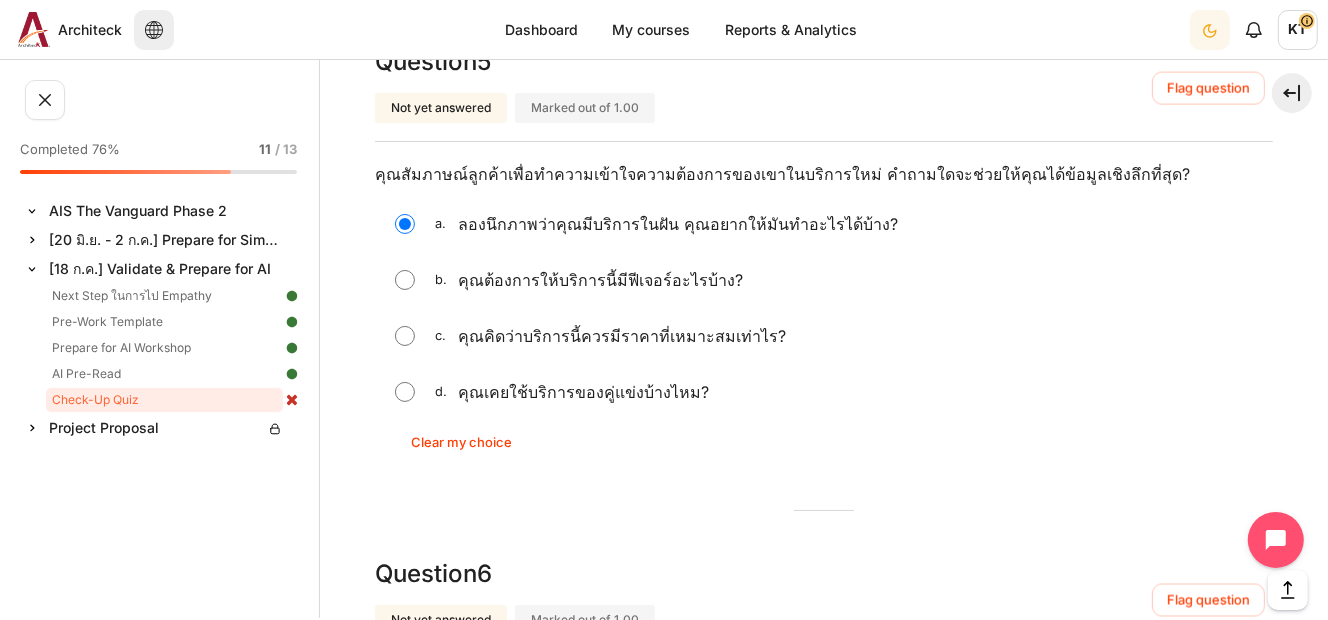 click on "Finish attempt ..." at bounding box center [1196, 957] 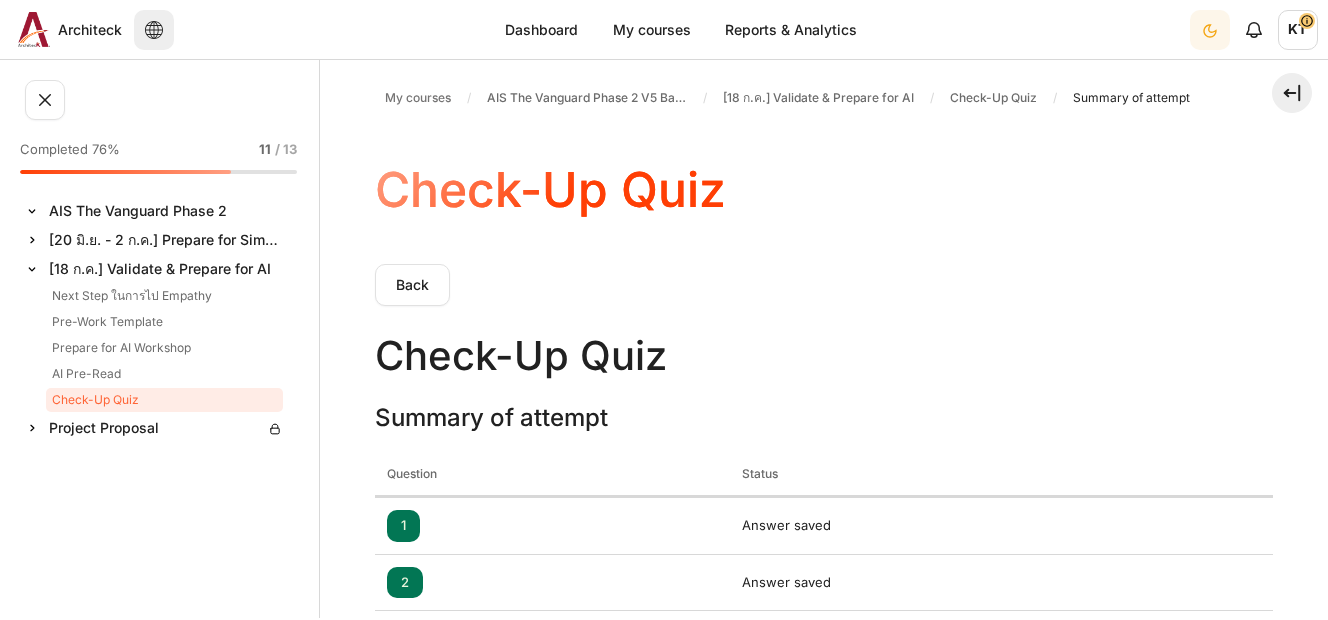 scroll, scrollTop: 0, scrollLeft: 0, axis: both 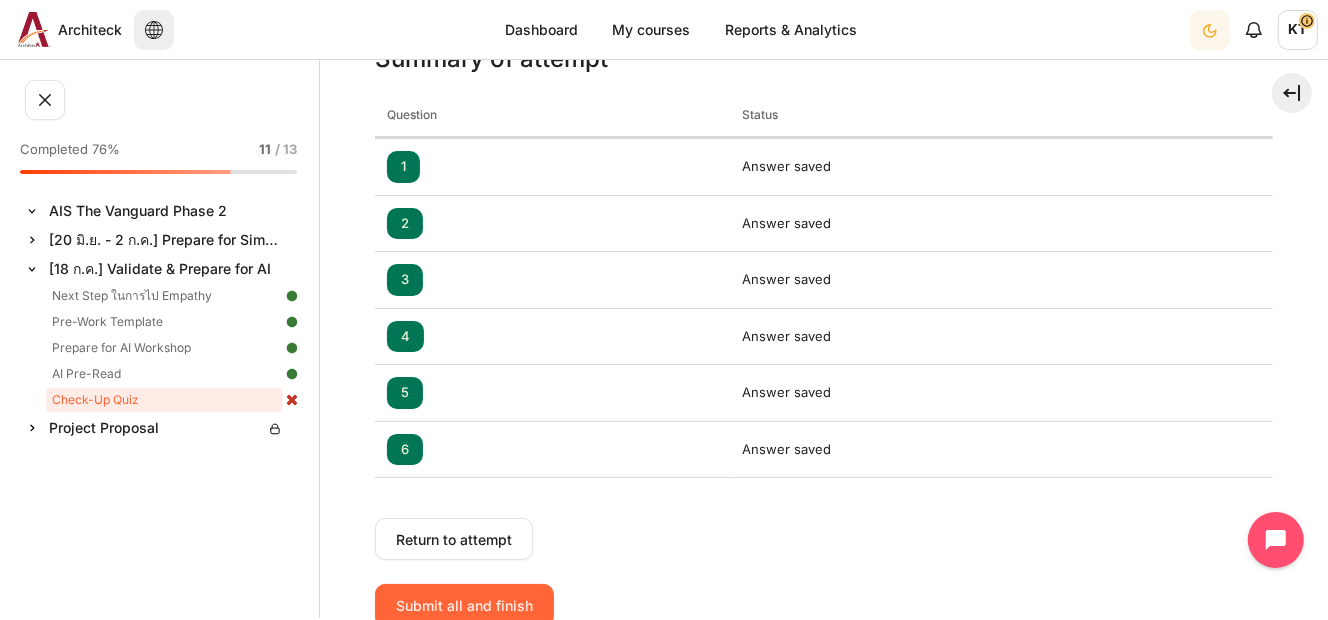 click on "Submit all and finish" at bounding box center [464, 605] 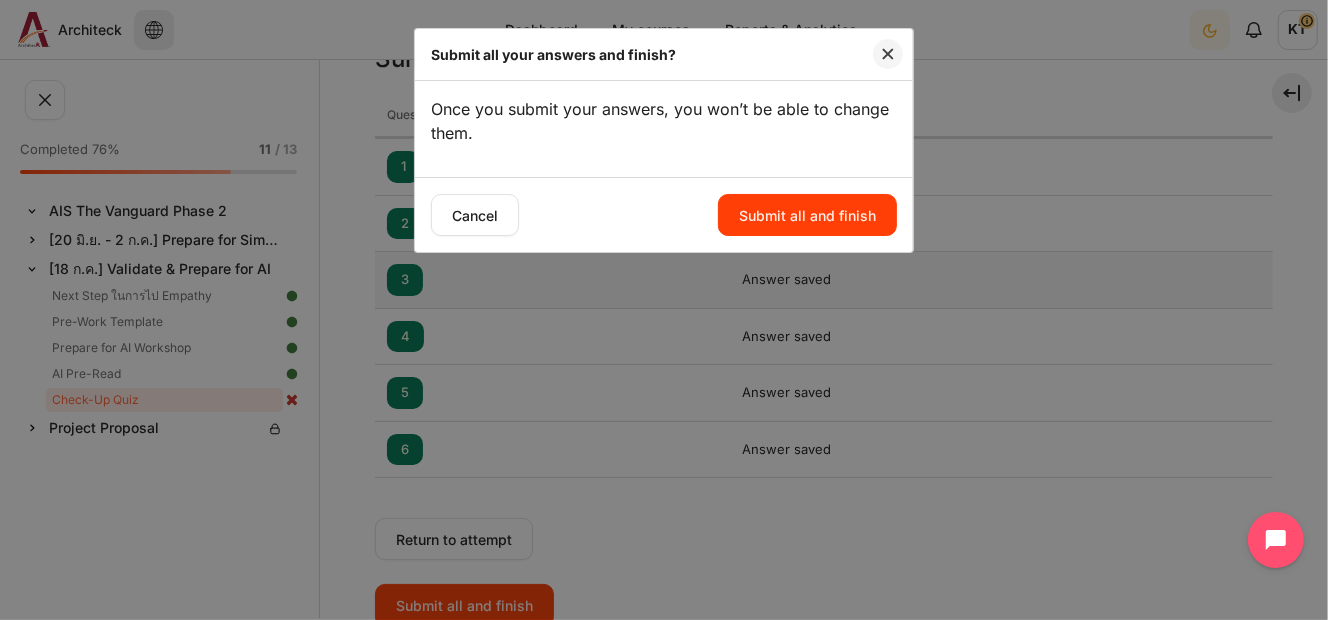 click on "Submit all and finish" at bounding box center (807, 215) 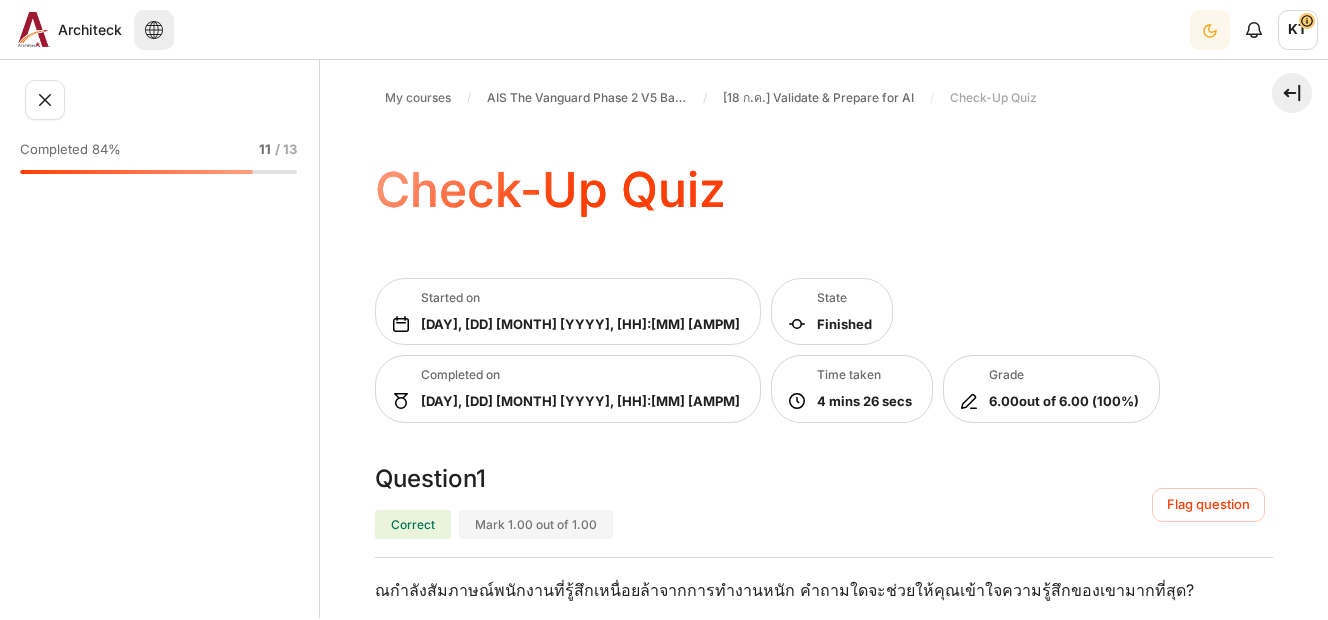 scroll, scrollTop: 0, scrollLeft: 0, axis: both 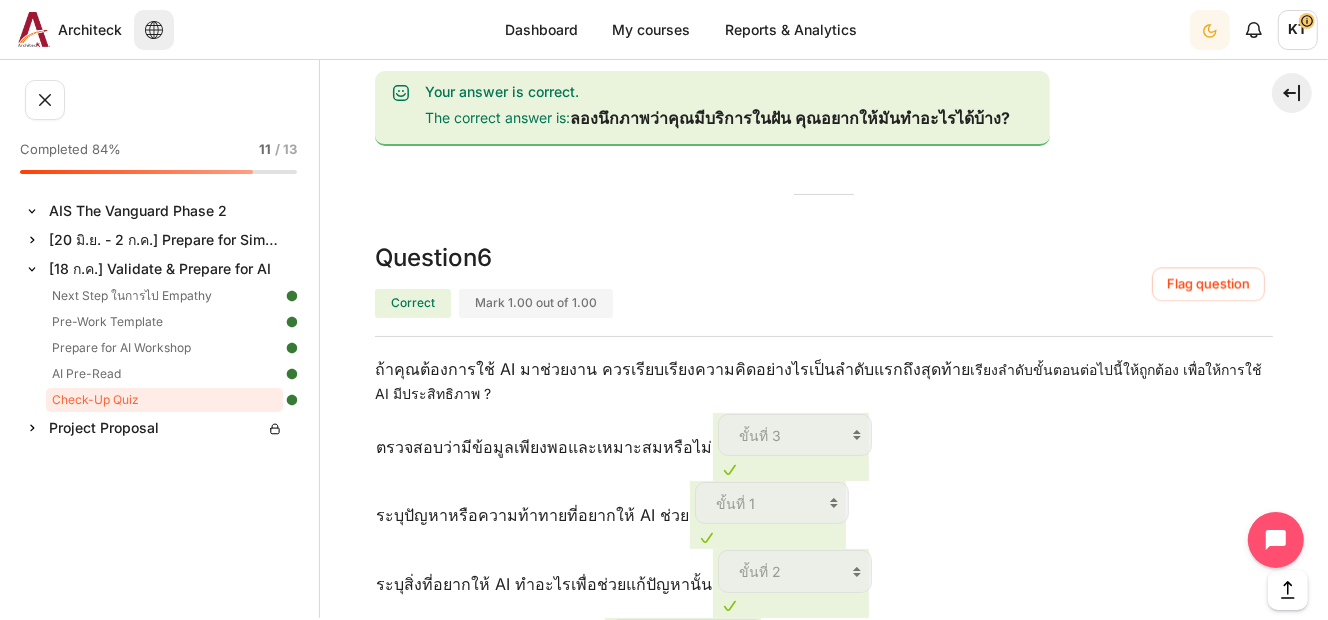 click on "Finish review" at bounding box center [1207, 900] 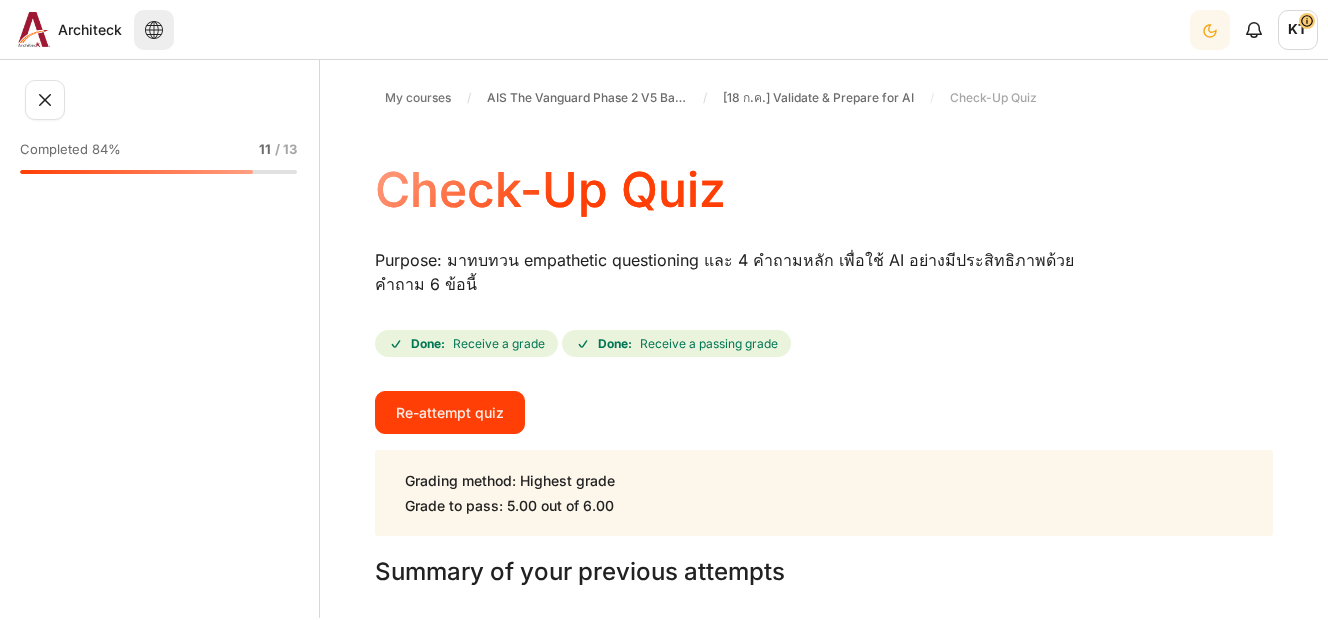 scroll, scrollTop: 0, scrollLeft: 0, axis: both 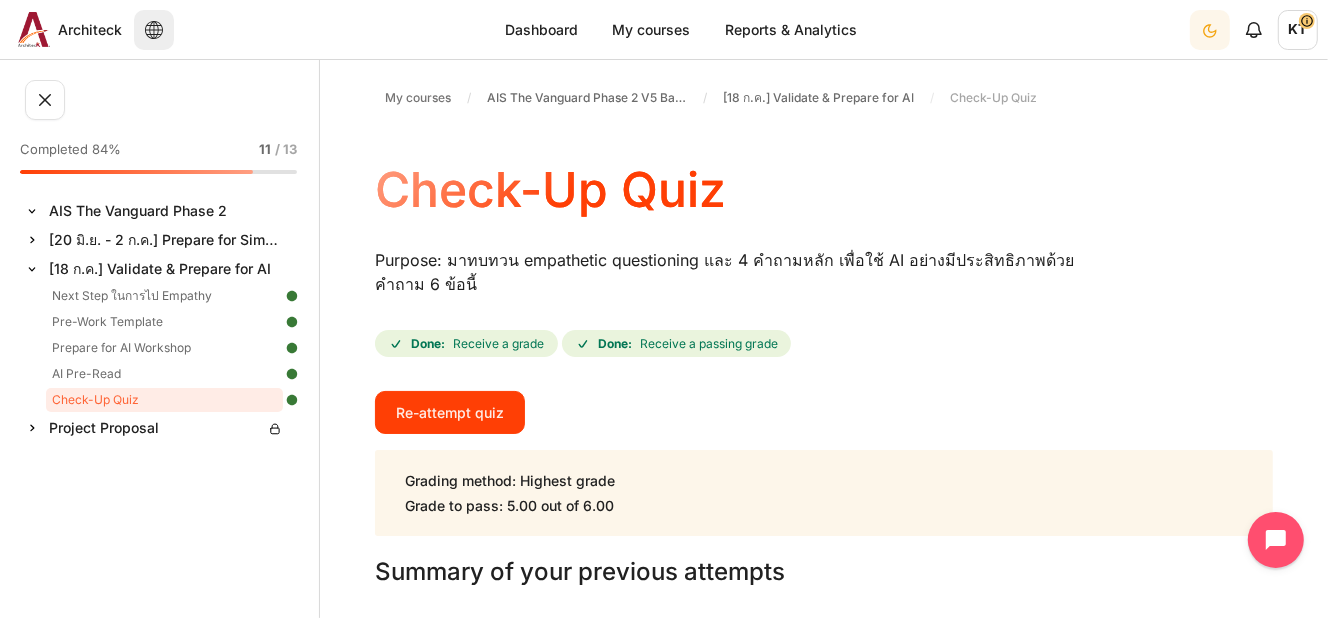 click at bounding box center (32, 269) 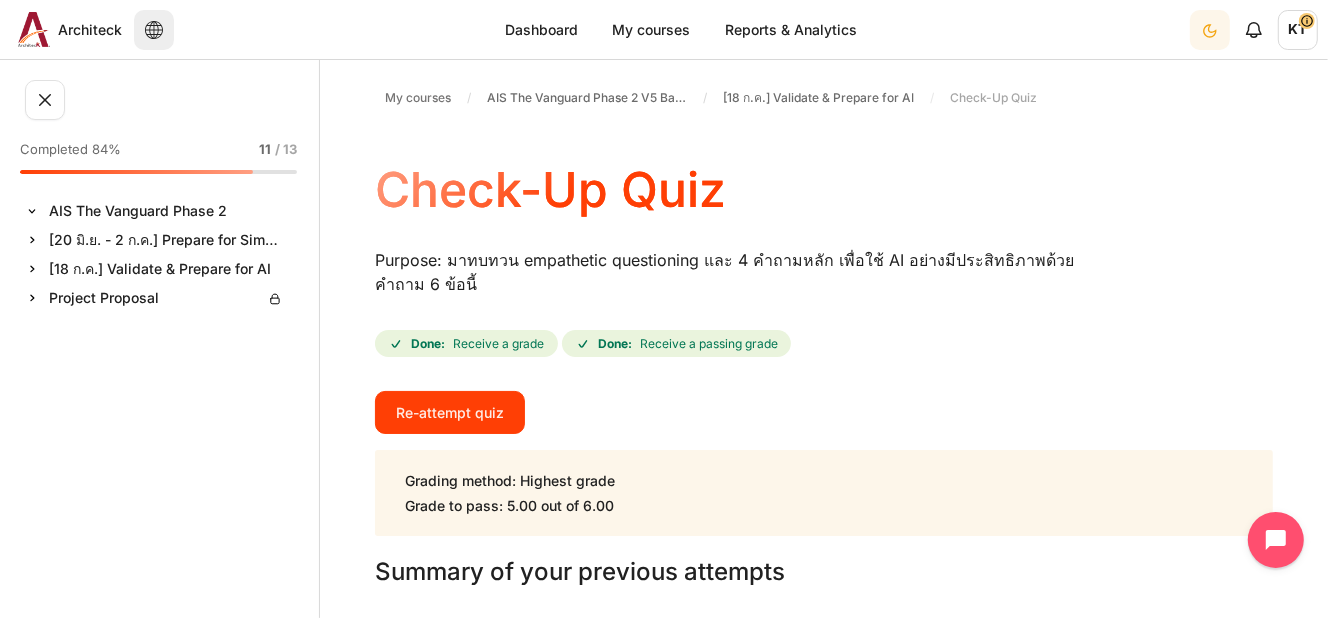 click at bounding box center (32, 211) 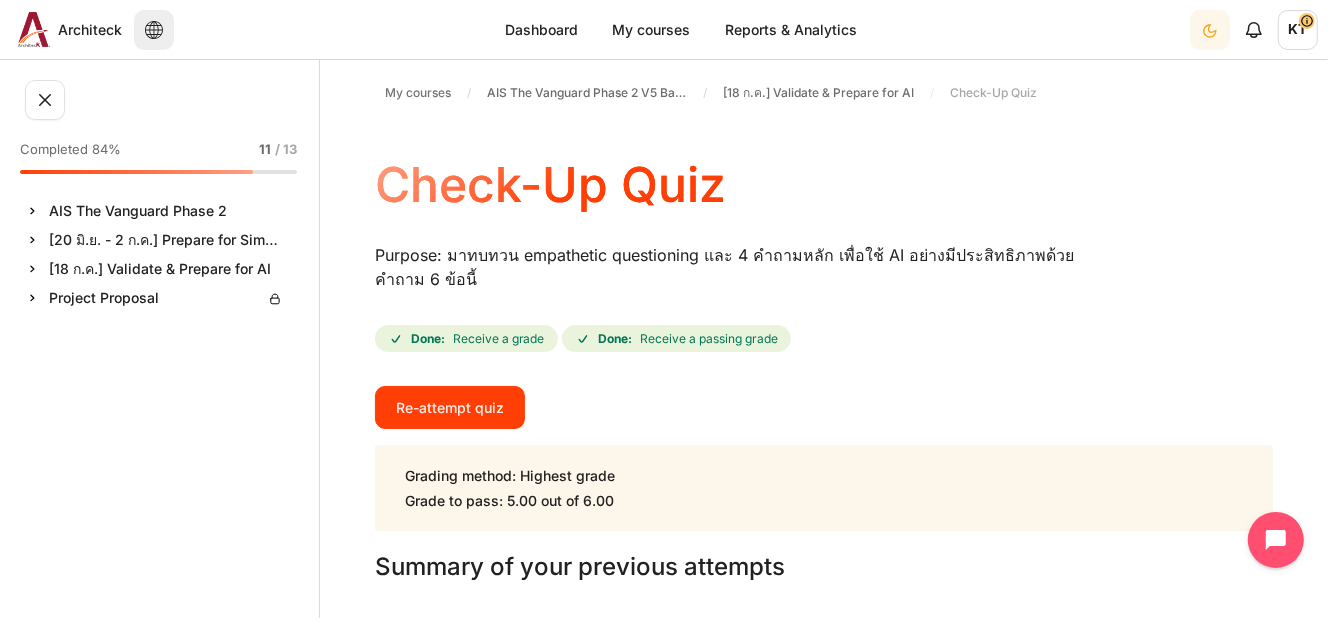 scroll, scrollTop: 0, scrollLeft: 0, axis: both 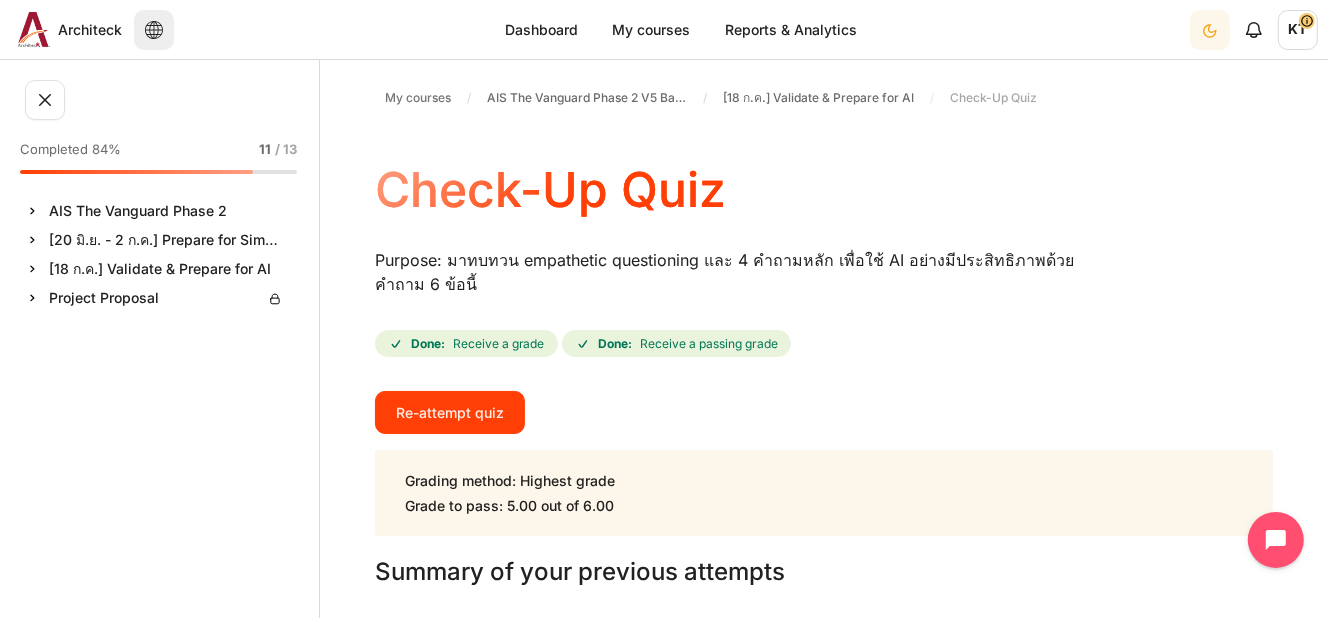 click on "Done:   Receive a grade
Done:   Receive a passing grade" at bounding box center (824, 344) 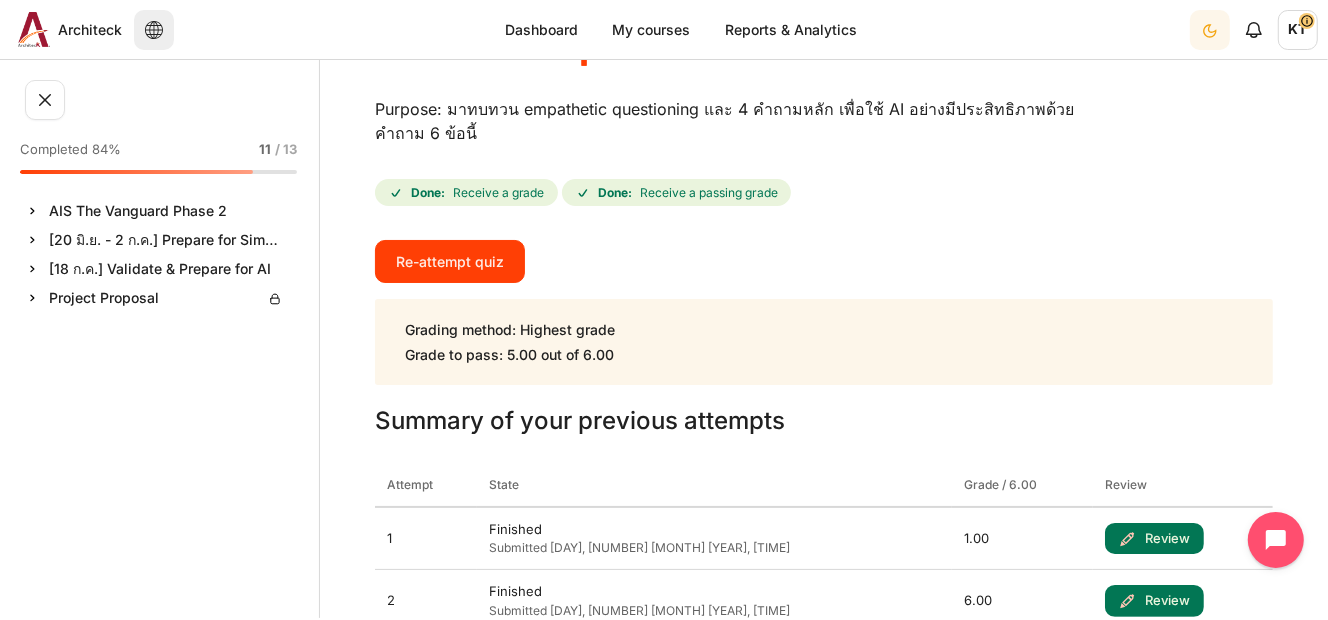 scroll, scrollTop: 0, scrollLeft: 0, axis: both 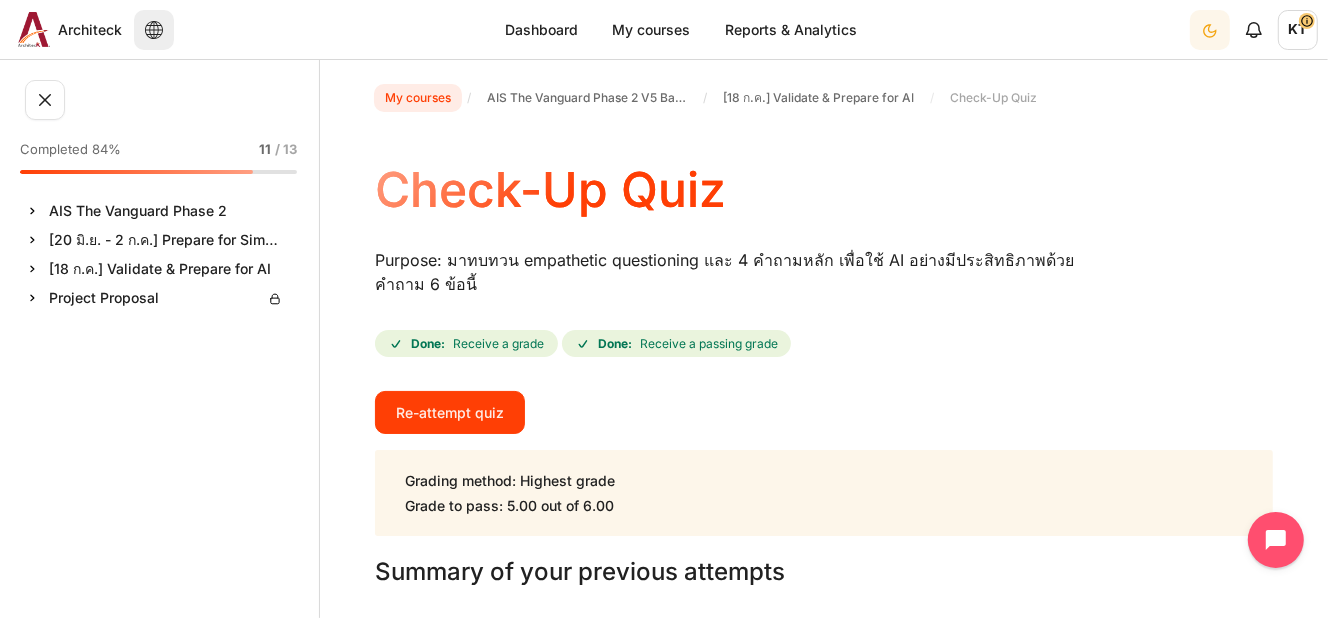 click on "My courses" at bounding box center [418, 98] 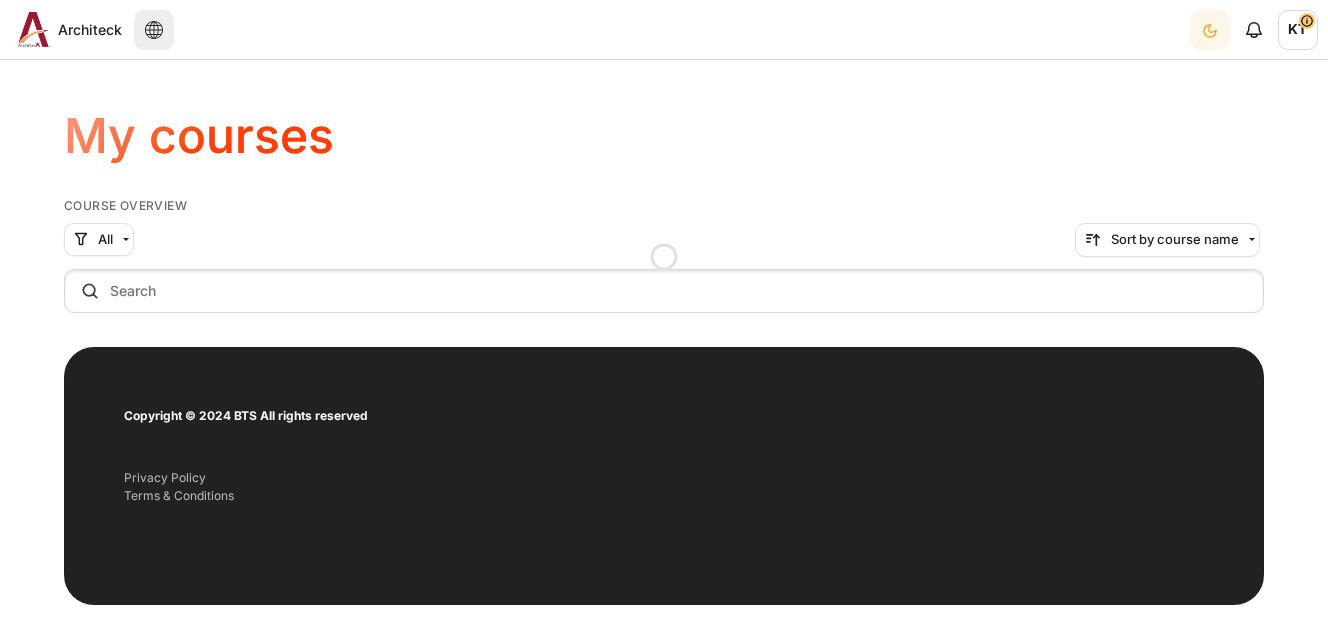 scroll, scrollTop: 0, scrollLeft: 0, axis: both 